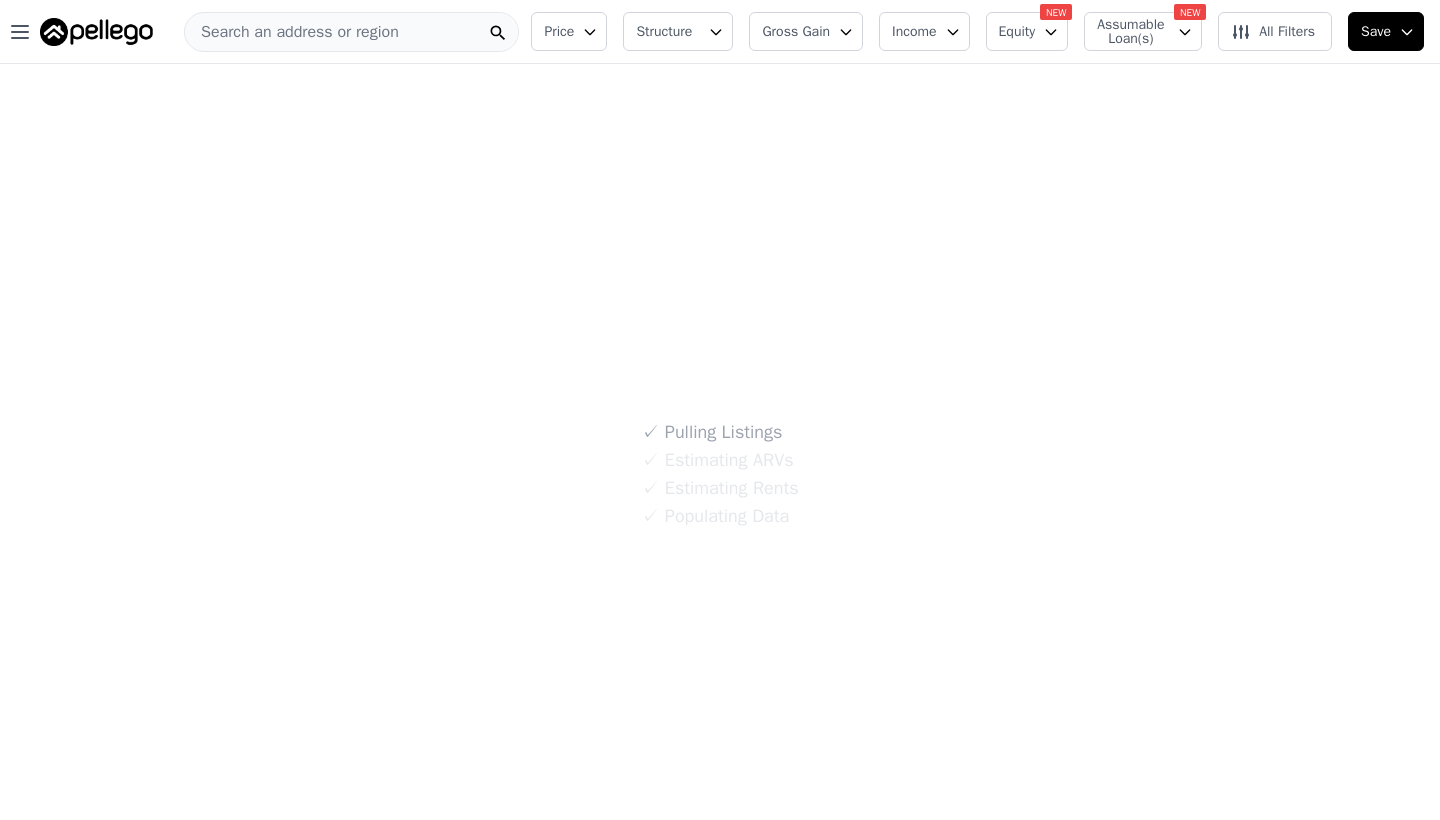 scroll, scrollTop: 0, scrollLeft: 0, axis: both 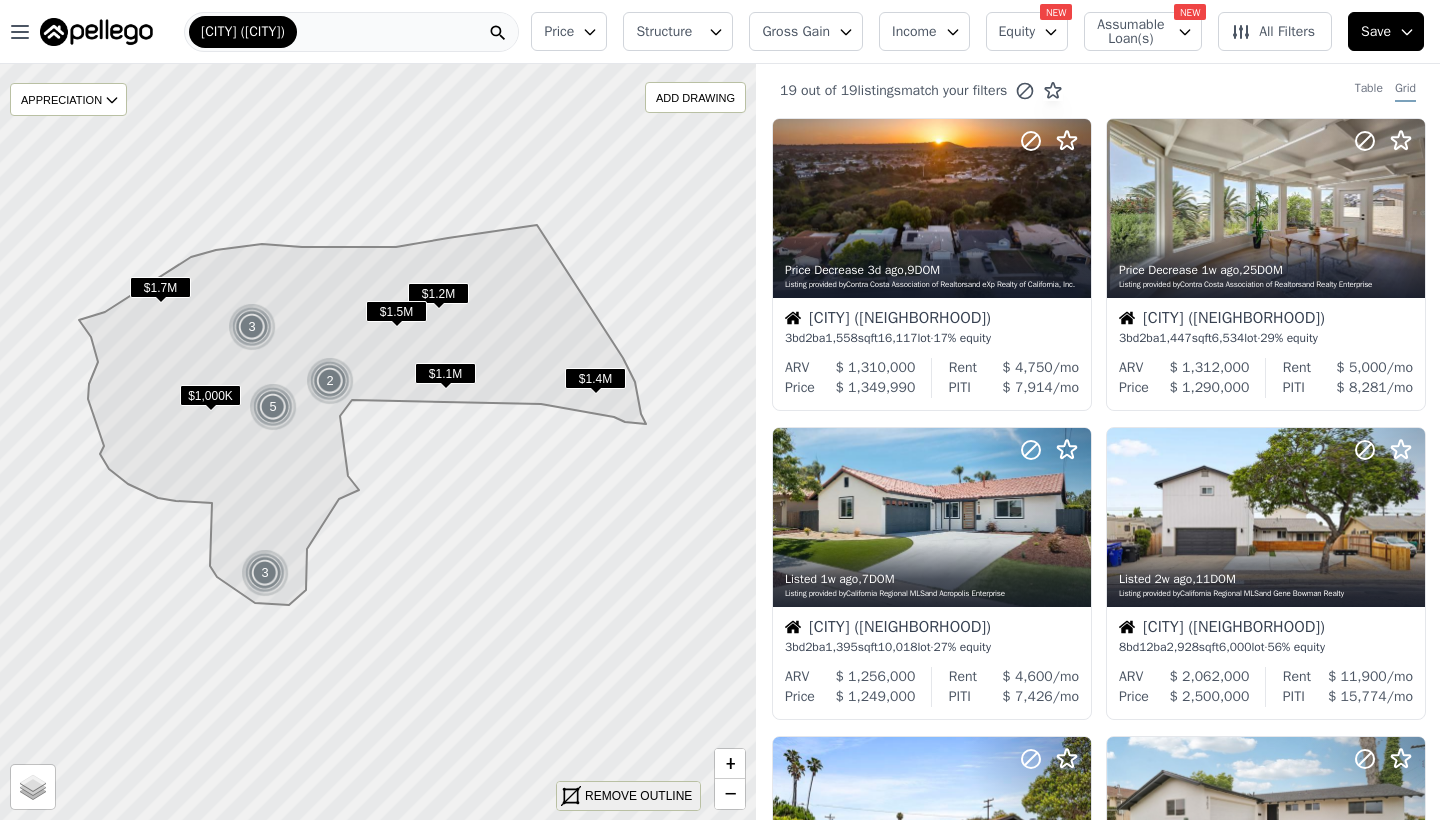 click on "REMOVE OUTLINE" at bounding box center [638, 796] 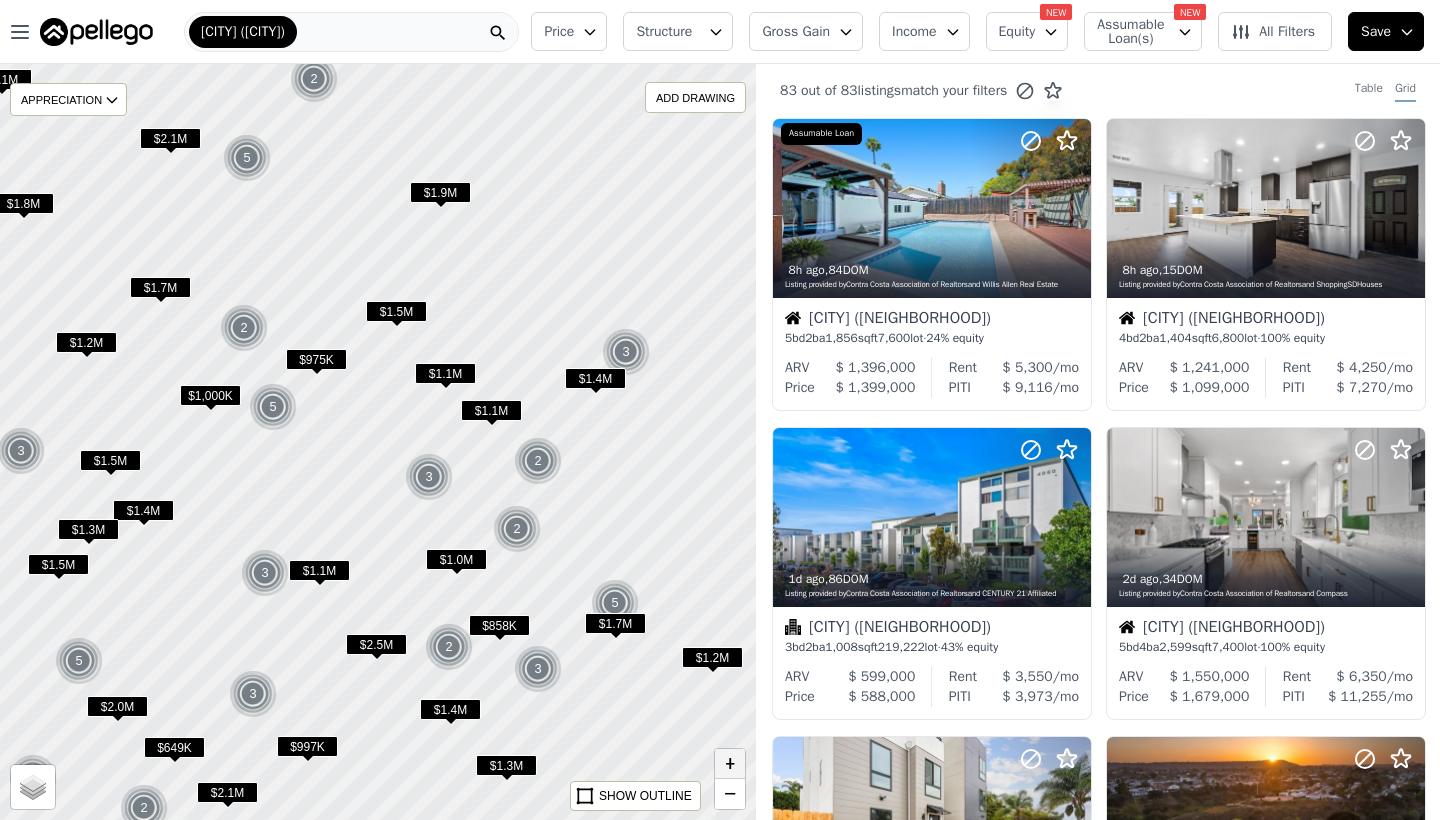 click on "+" at bounding box center [730, 764] 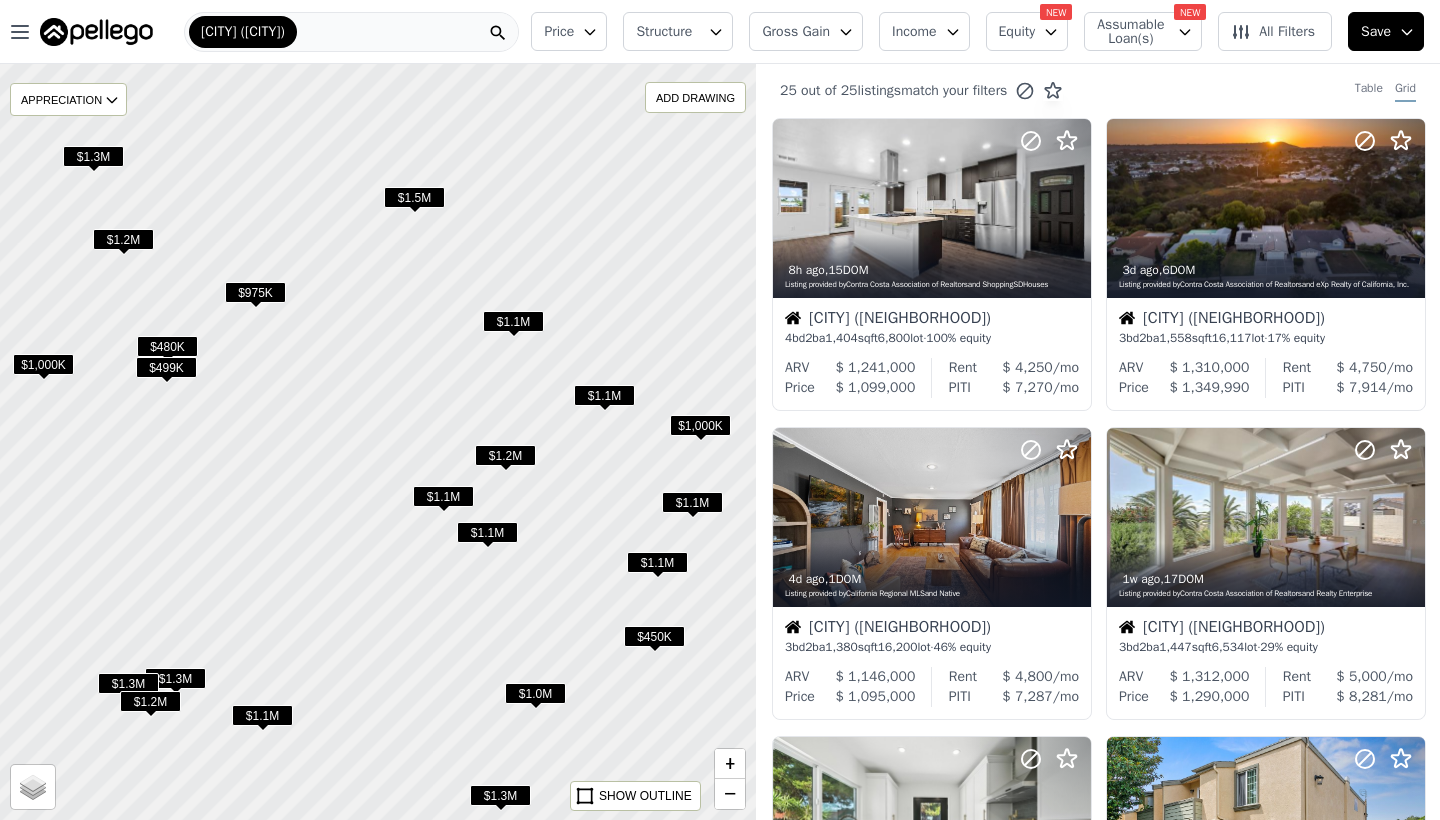 click on "$1.2M" at bounding box center [505, 455] 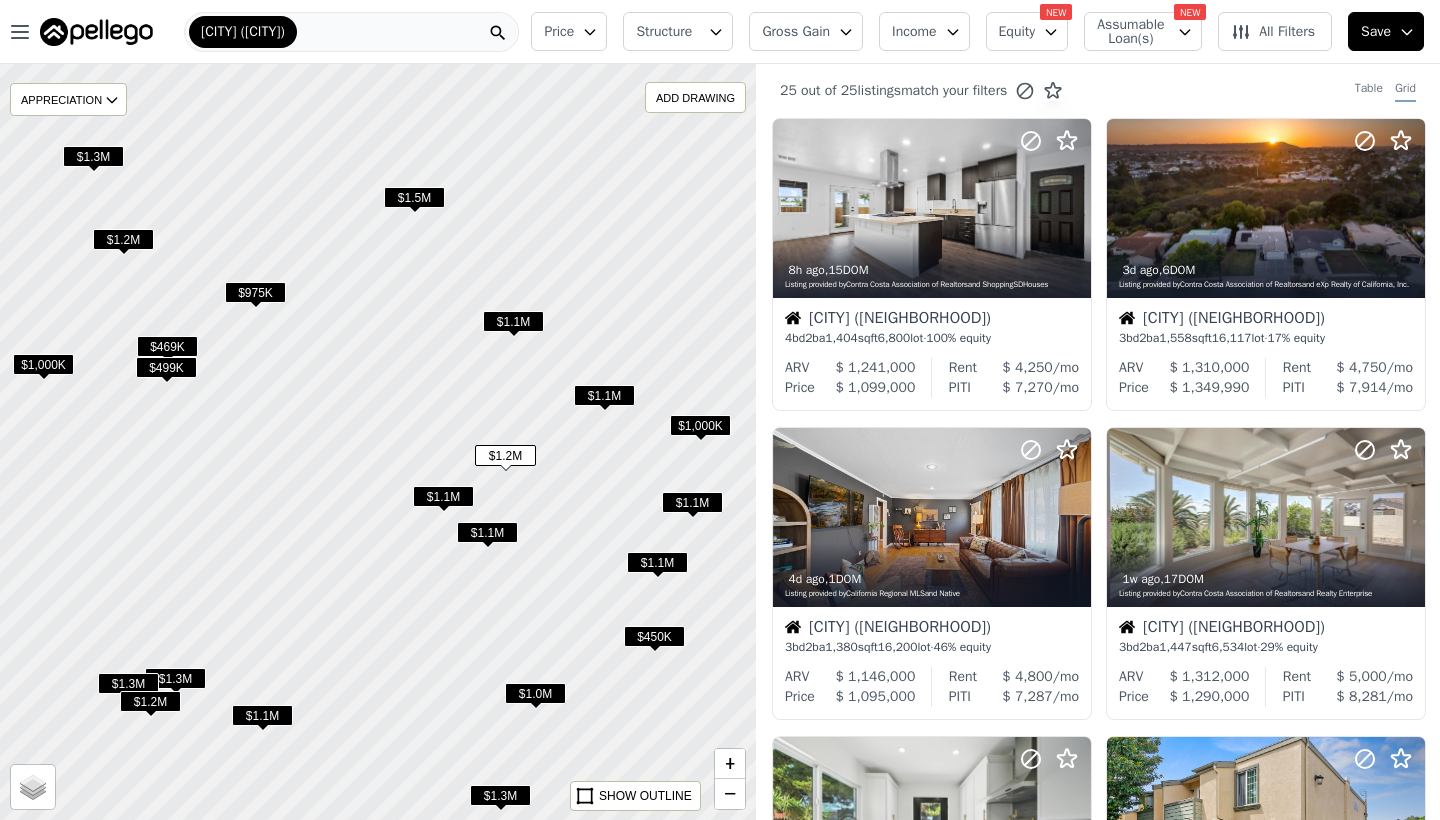 scroll, scrollTop: 1342, scrollLeft: 0, axis: vertical 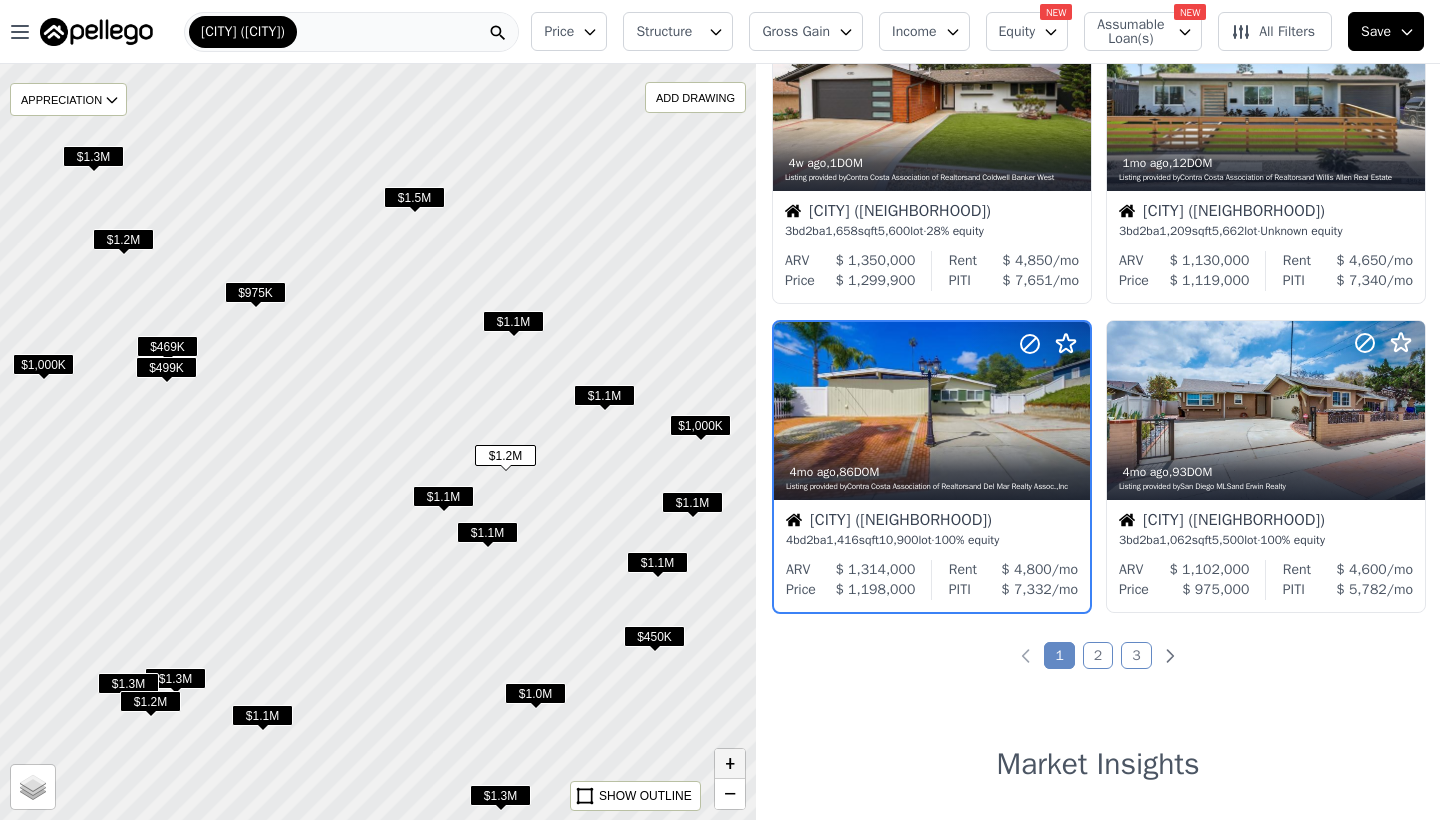 click on "+" at bounding box center [730, 764] 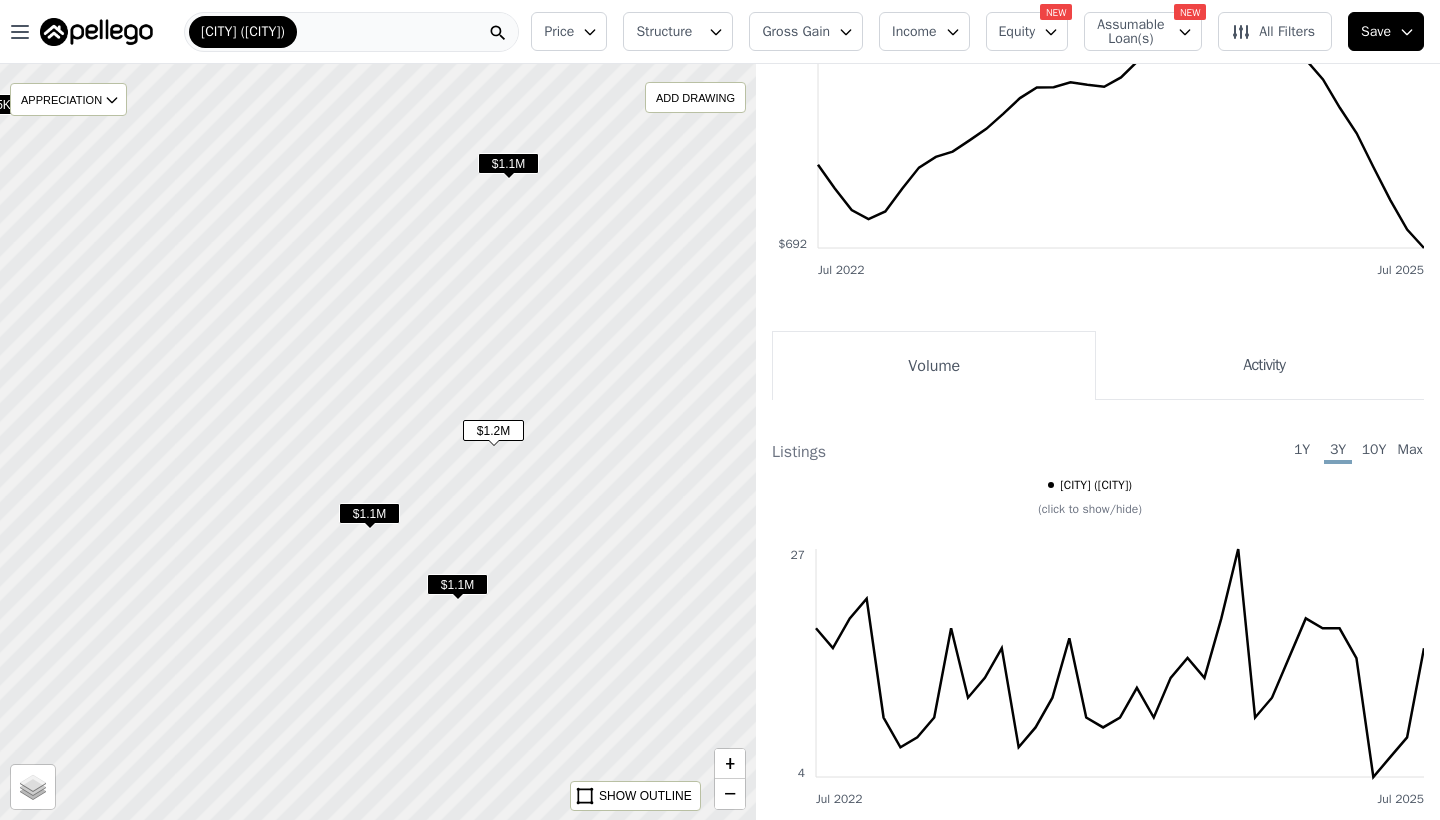 drag, startPoint x: 682, startPoint y: 648, endPoint x: 531, endPoint y: 590, distance: 161.75598 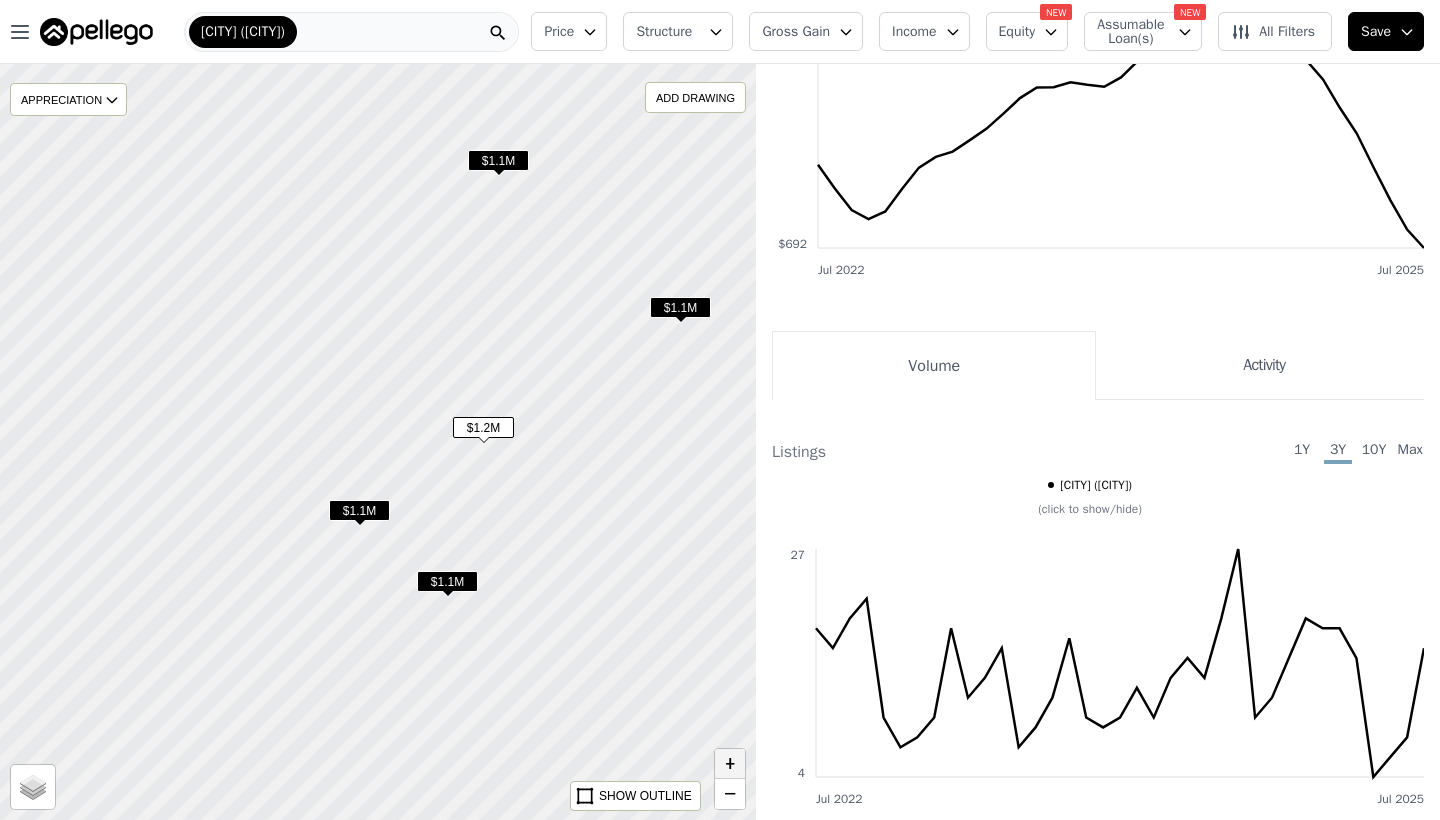 click on "+" at bounding box center [730, 764] 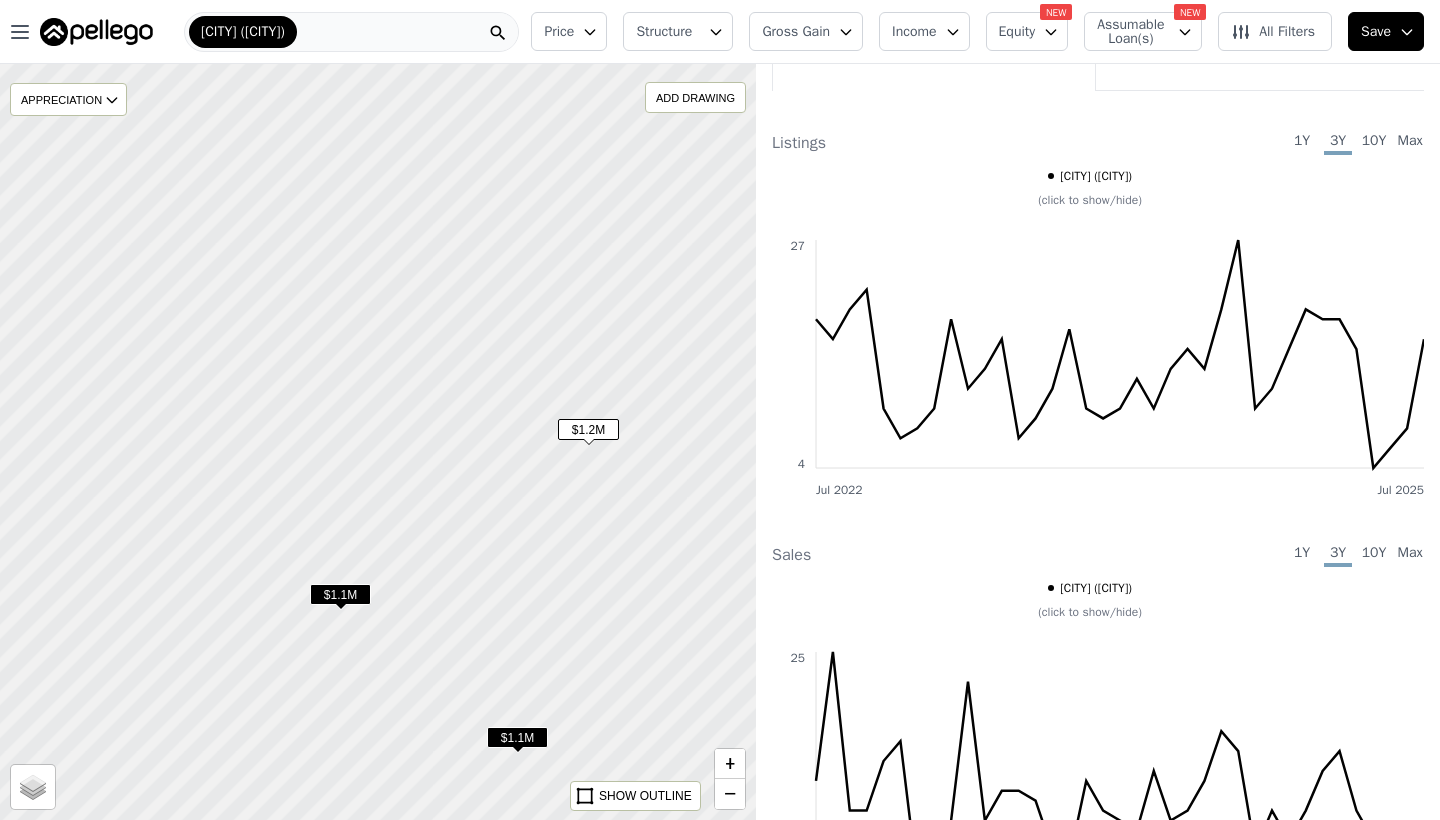 click at bounding box center (377, 441) 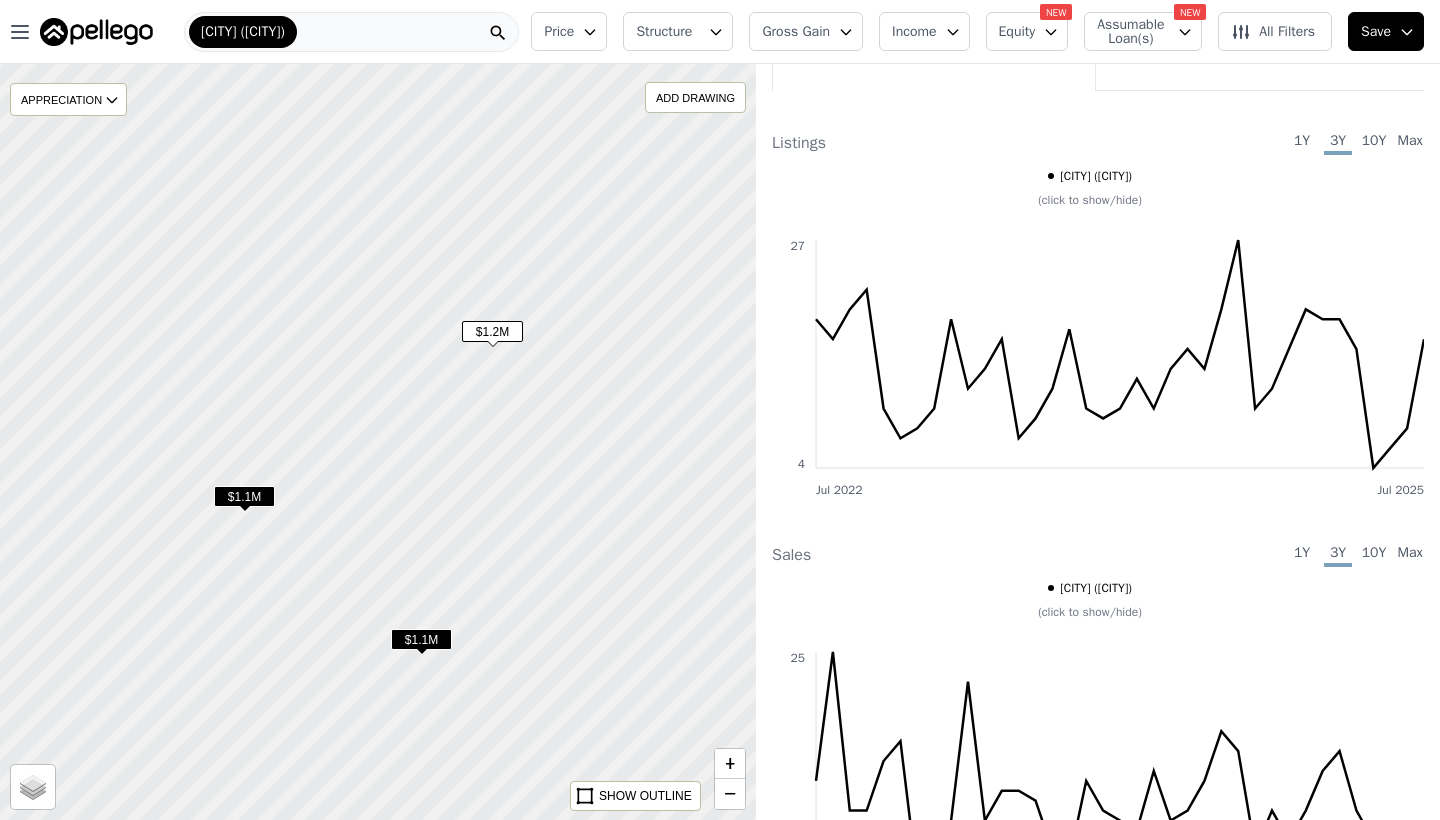 drag, startPoint x: 592, startPoint y: 642, endPoint x: 497, endPoint y: 545, distance: 135.77187 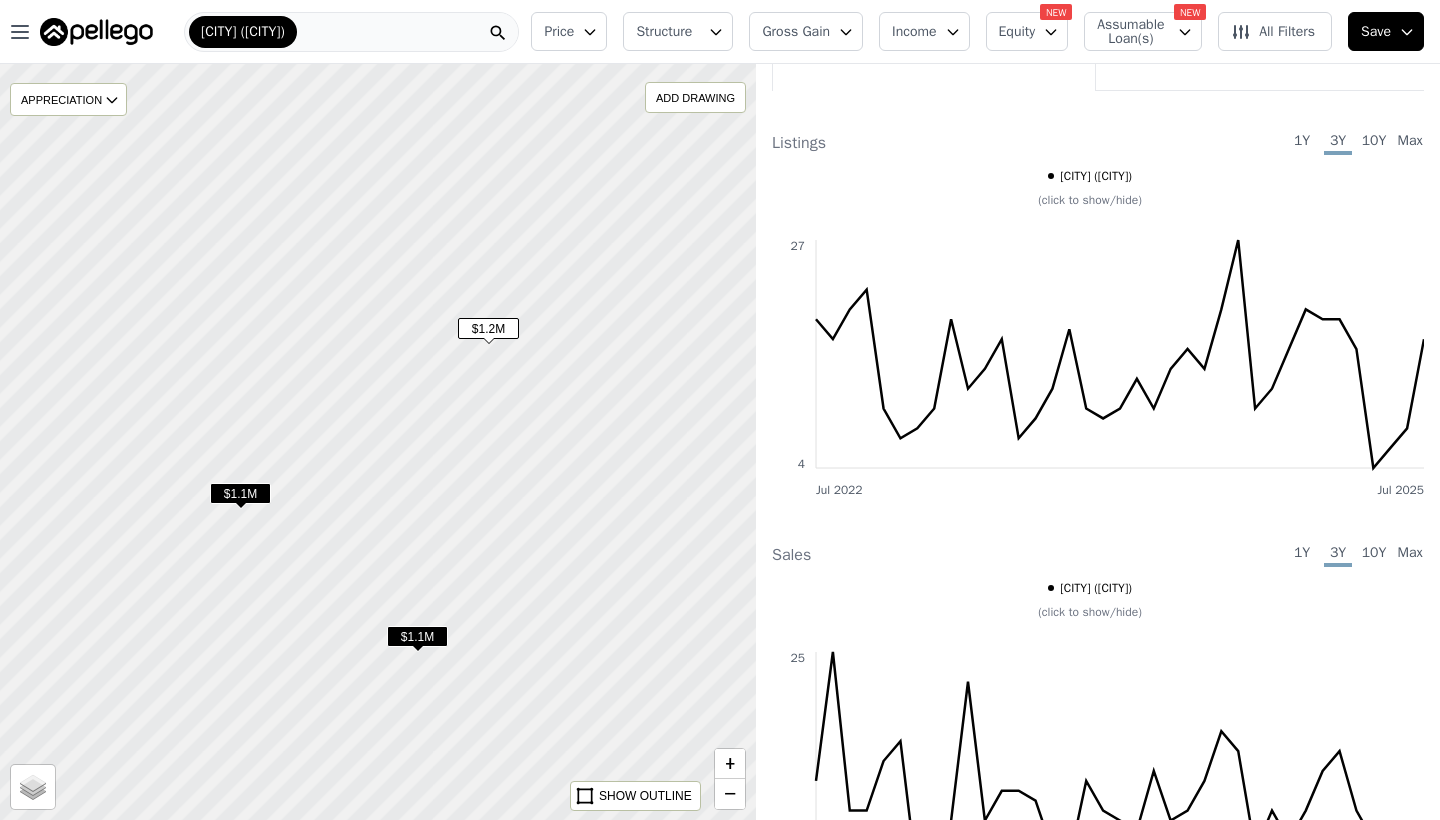 click on "$1.1M" at bounding box center [417, 636] 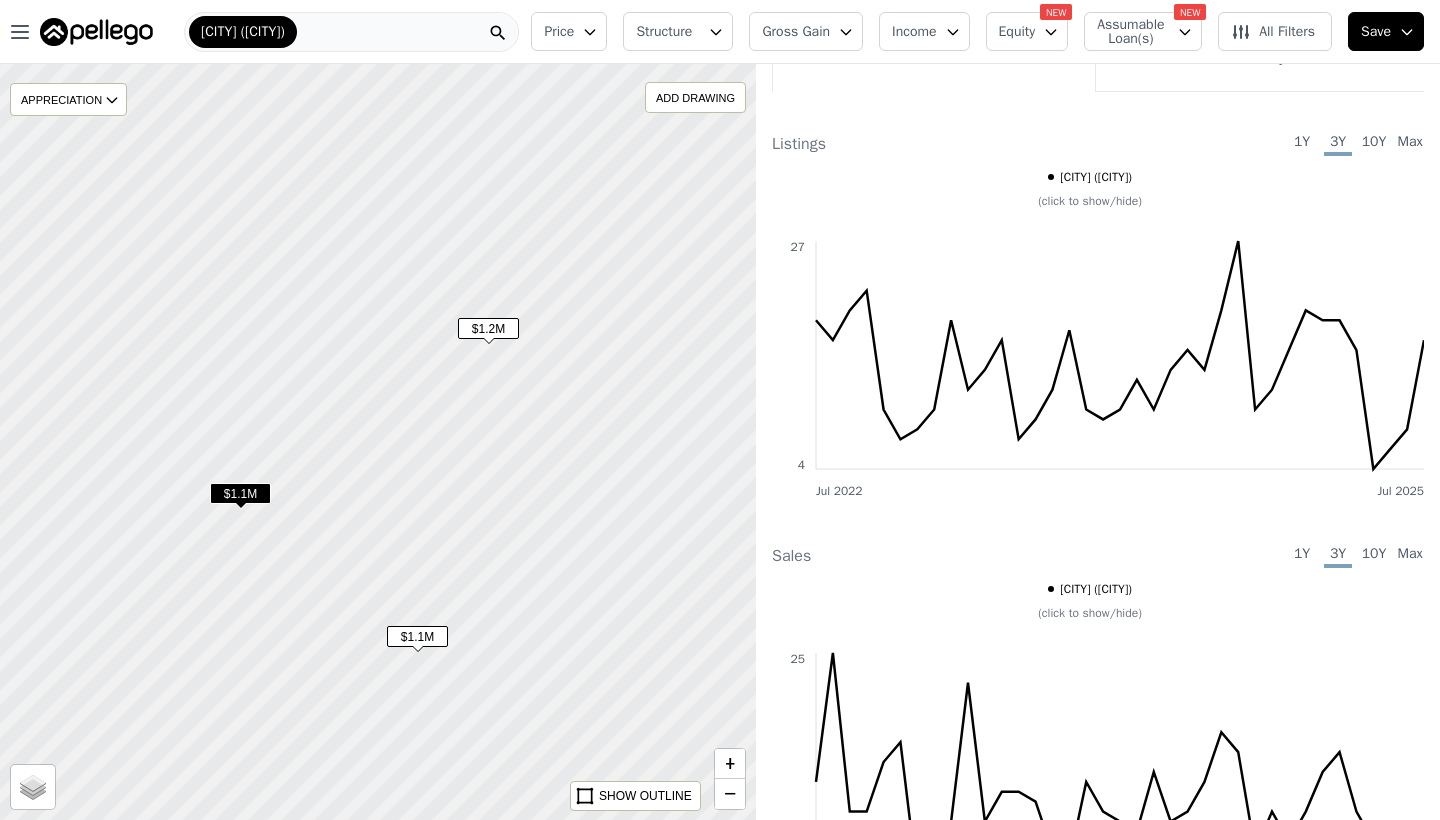 scroll, scrollTop: 0, scrollLeft: 0, axis: both 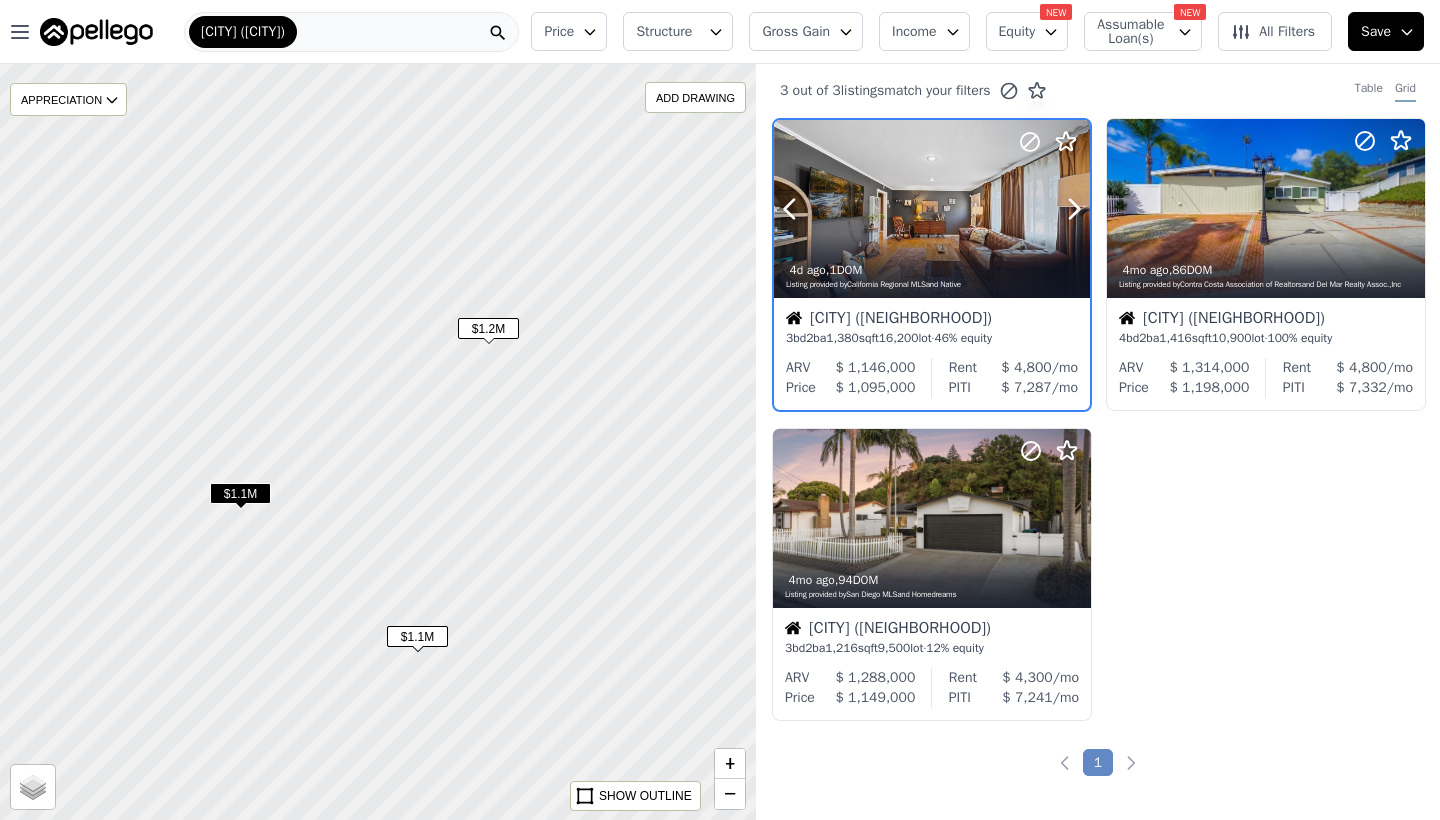 click at bounding box center (932, 252) 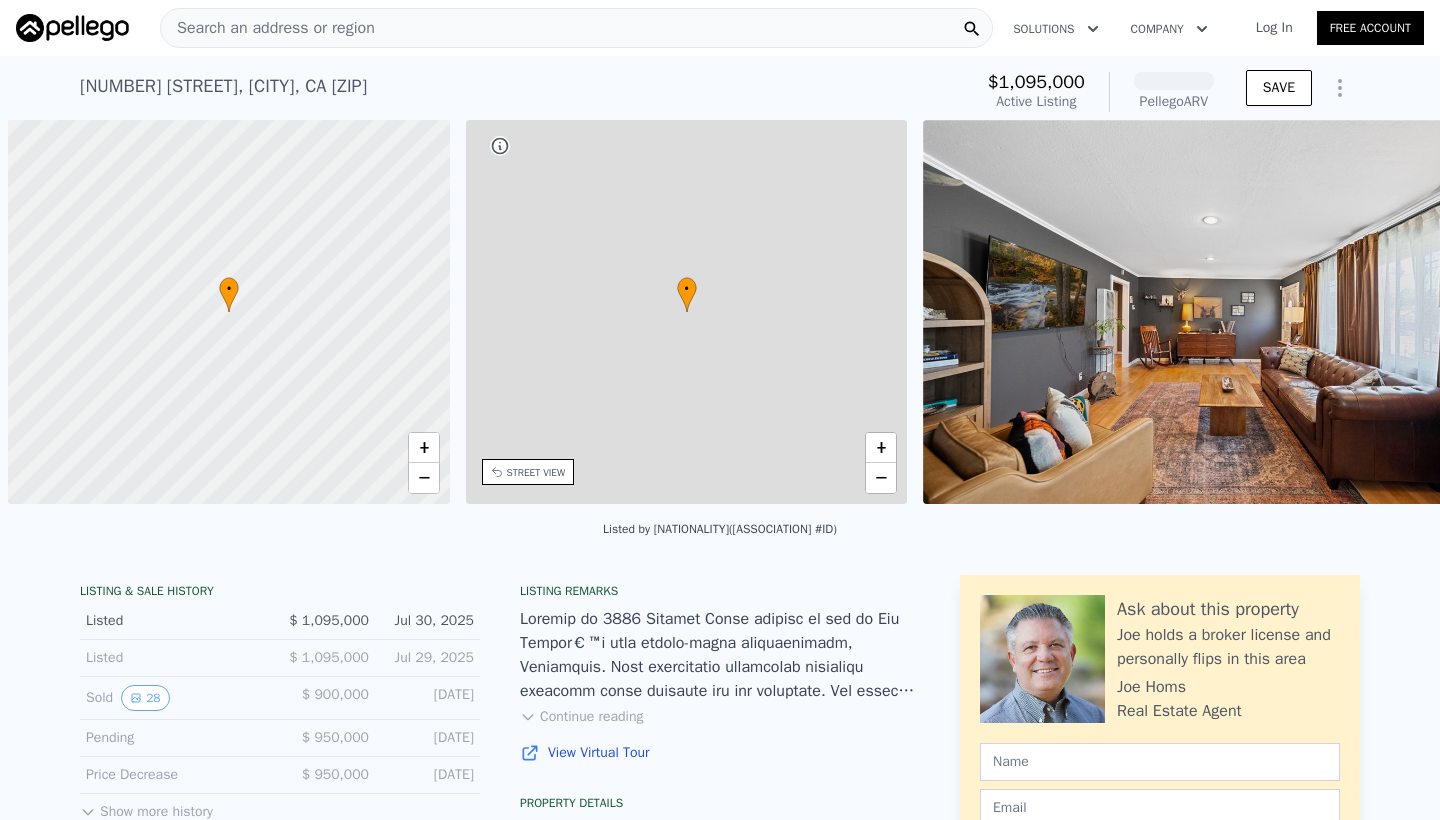 scroll, scrollTop: 0, scrollLeft: 0, axis: both 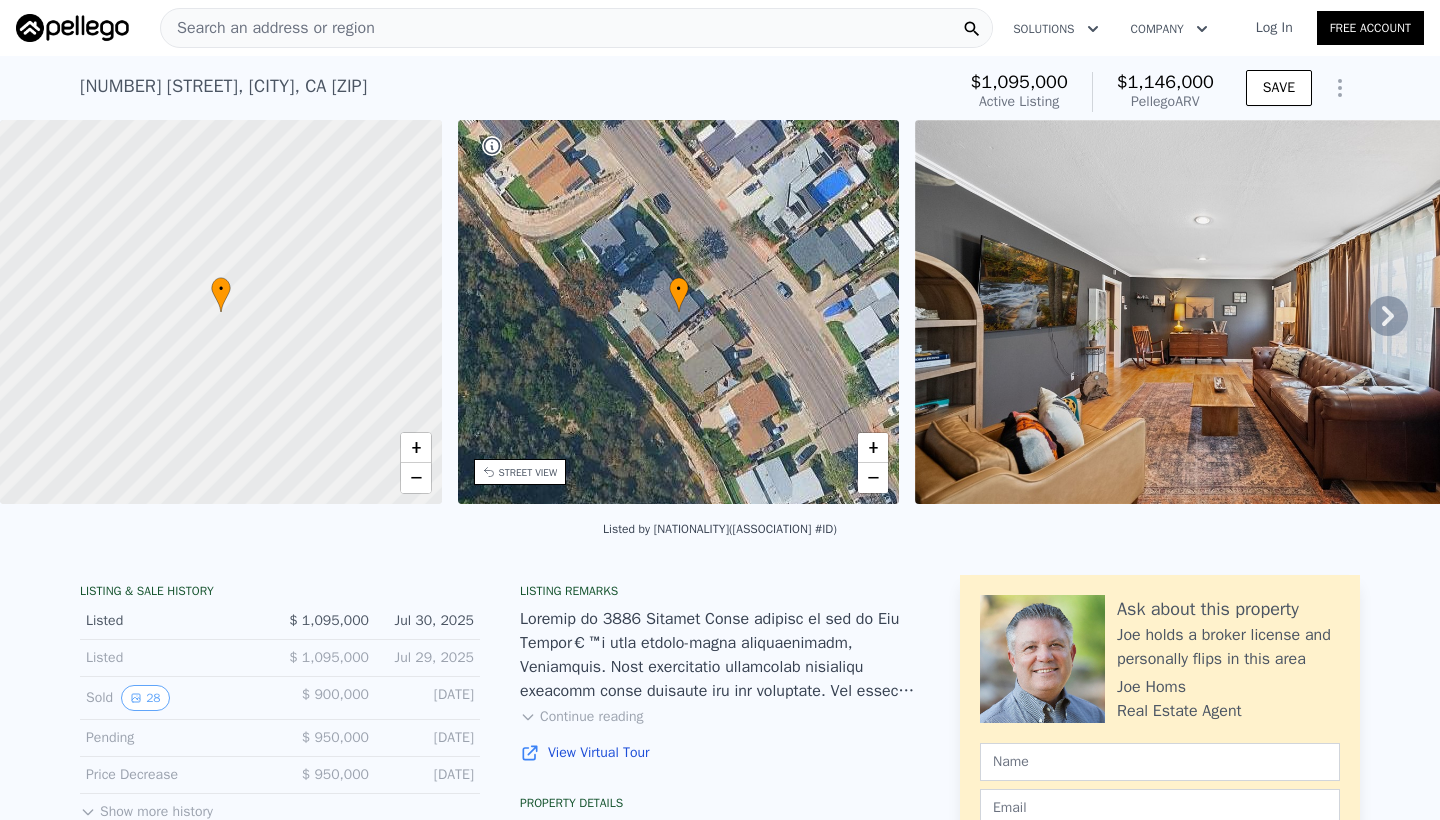 click at bounding box center [72, 28] 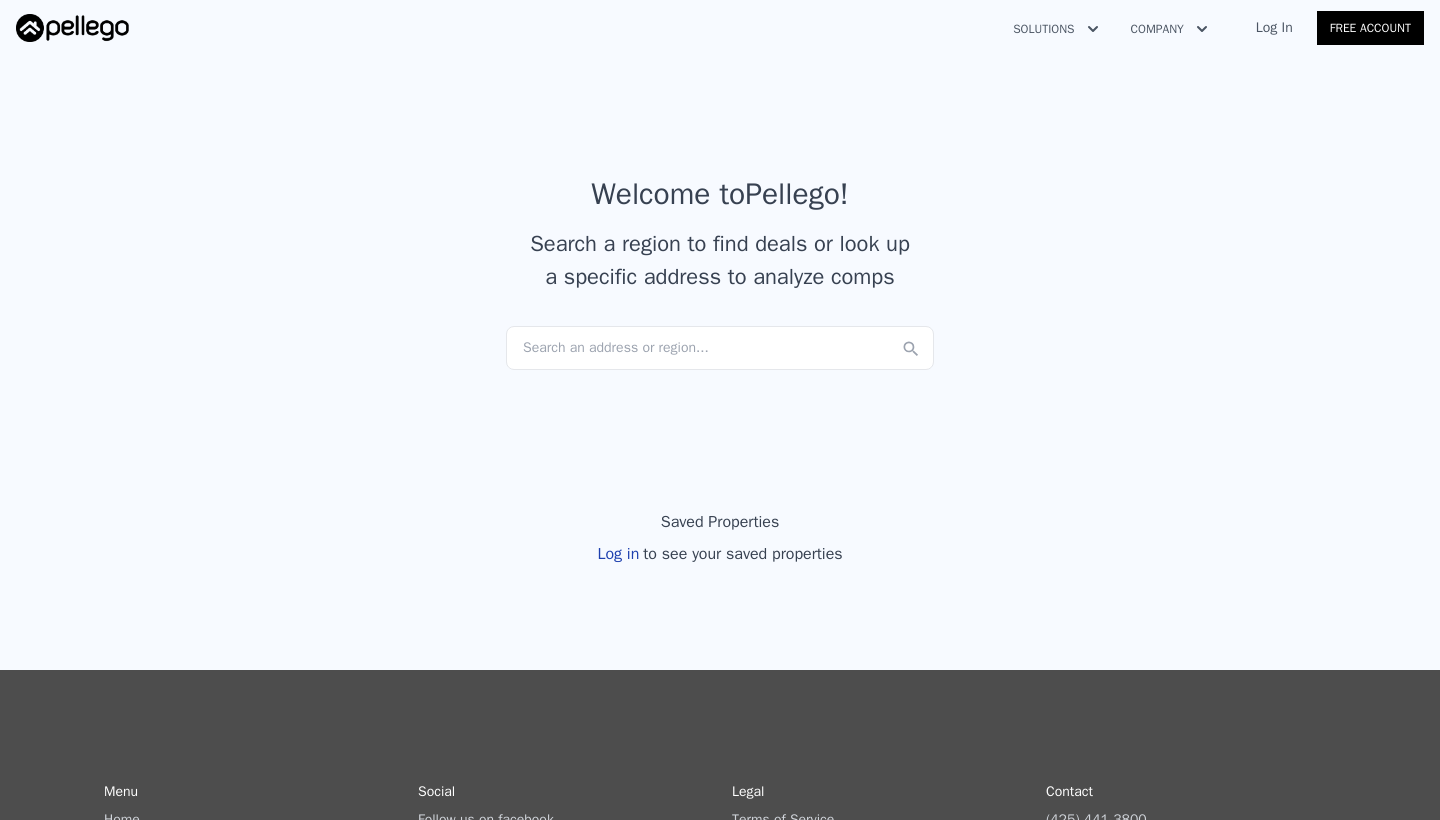click on "Search an address or region..." at bounding box center [720, 348] 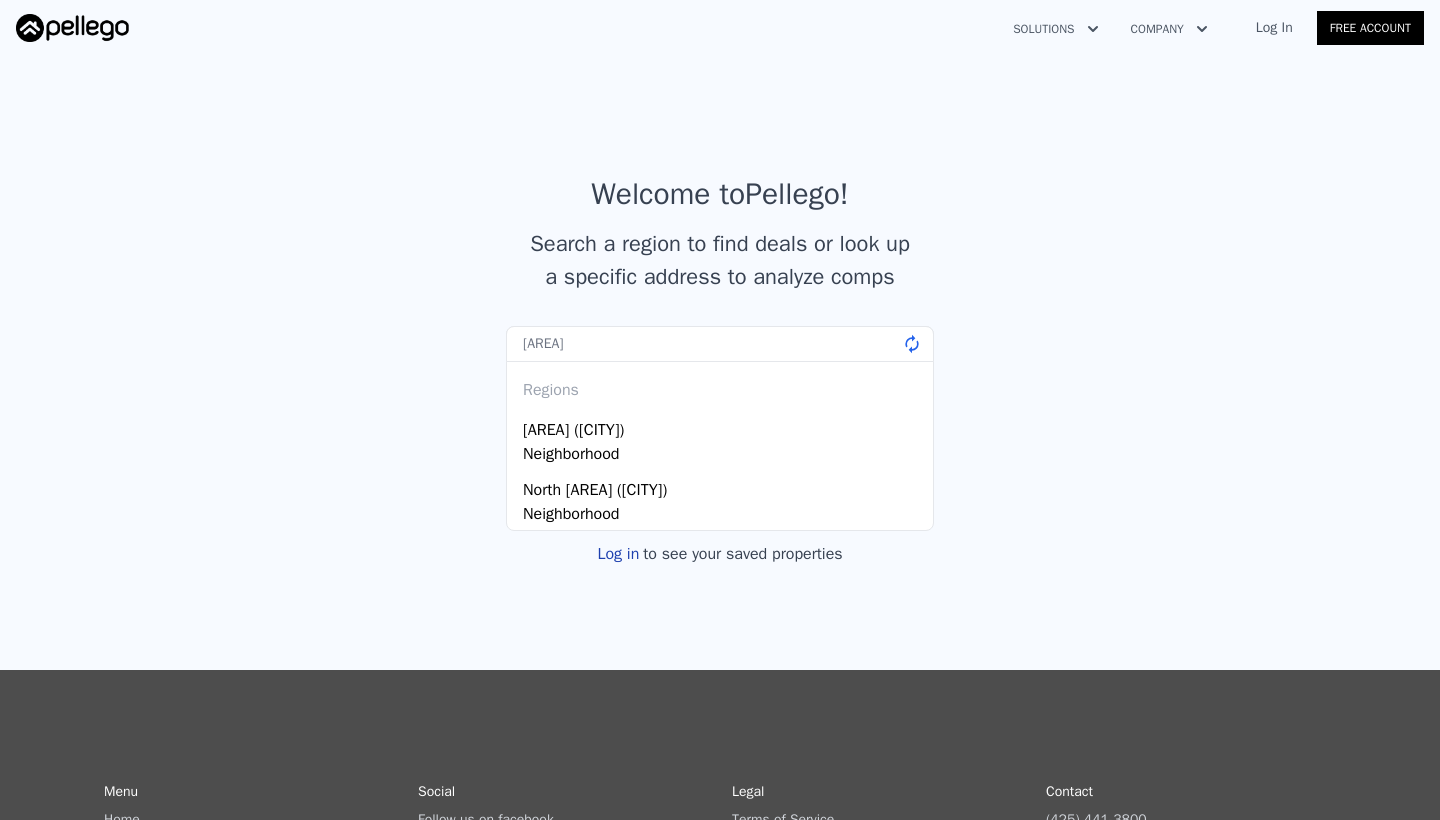 type on "clairemont" 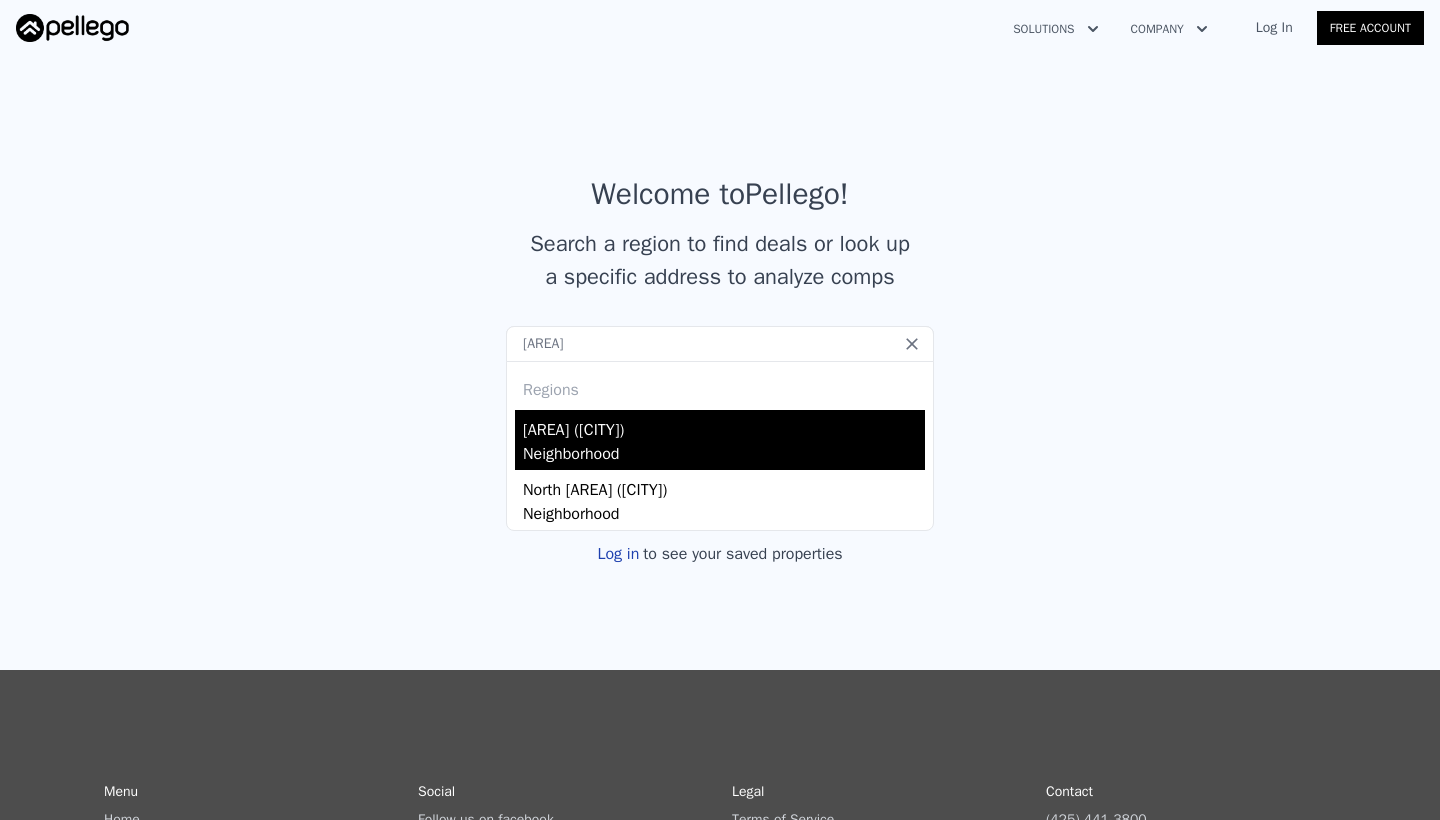 click on "Neighborhood" at bounding box center [724, 456] 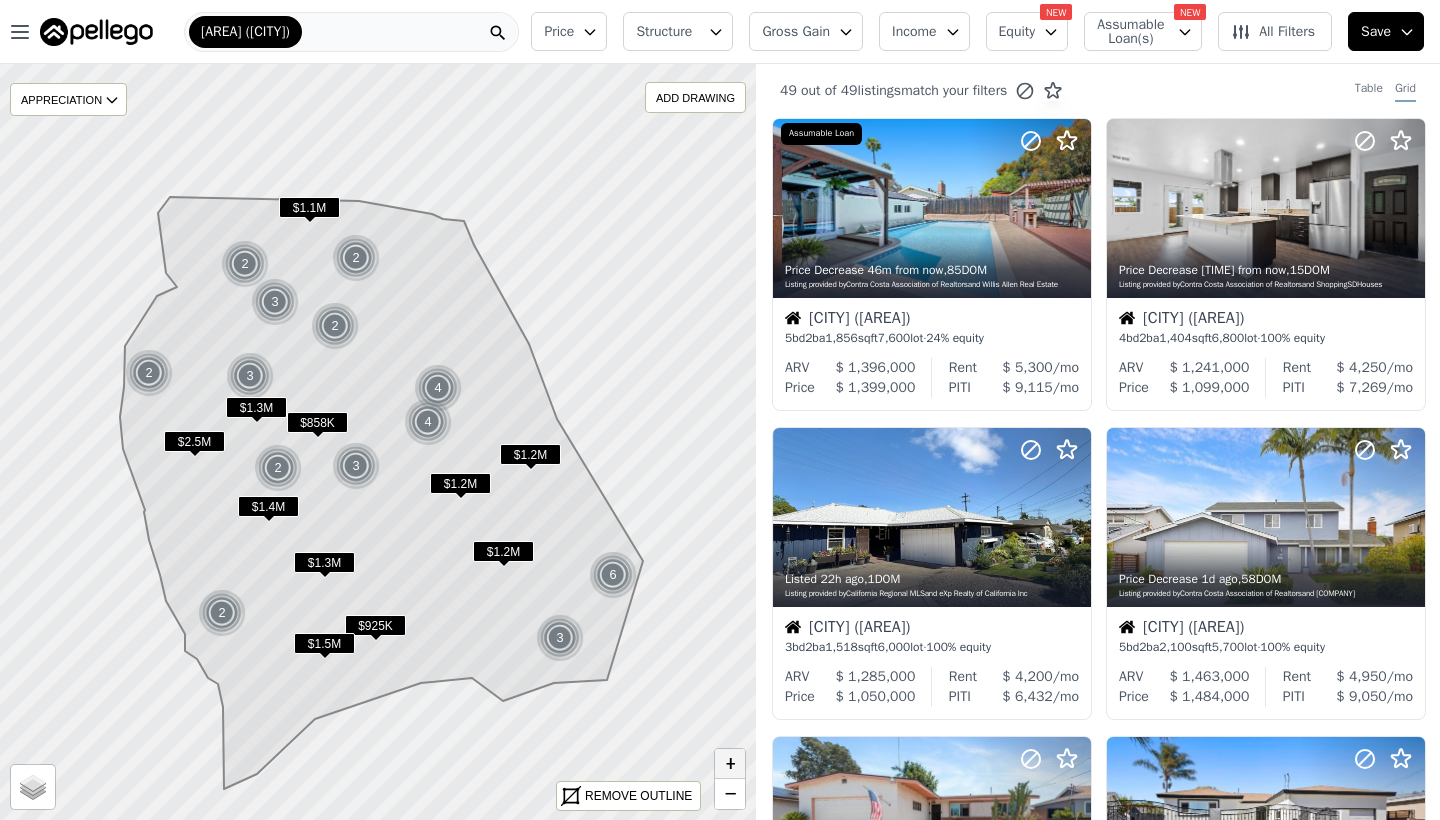 click on "+" at bounding box center (730, 764) 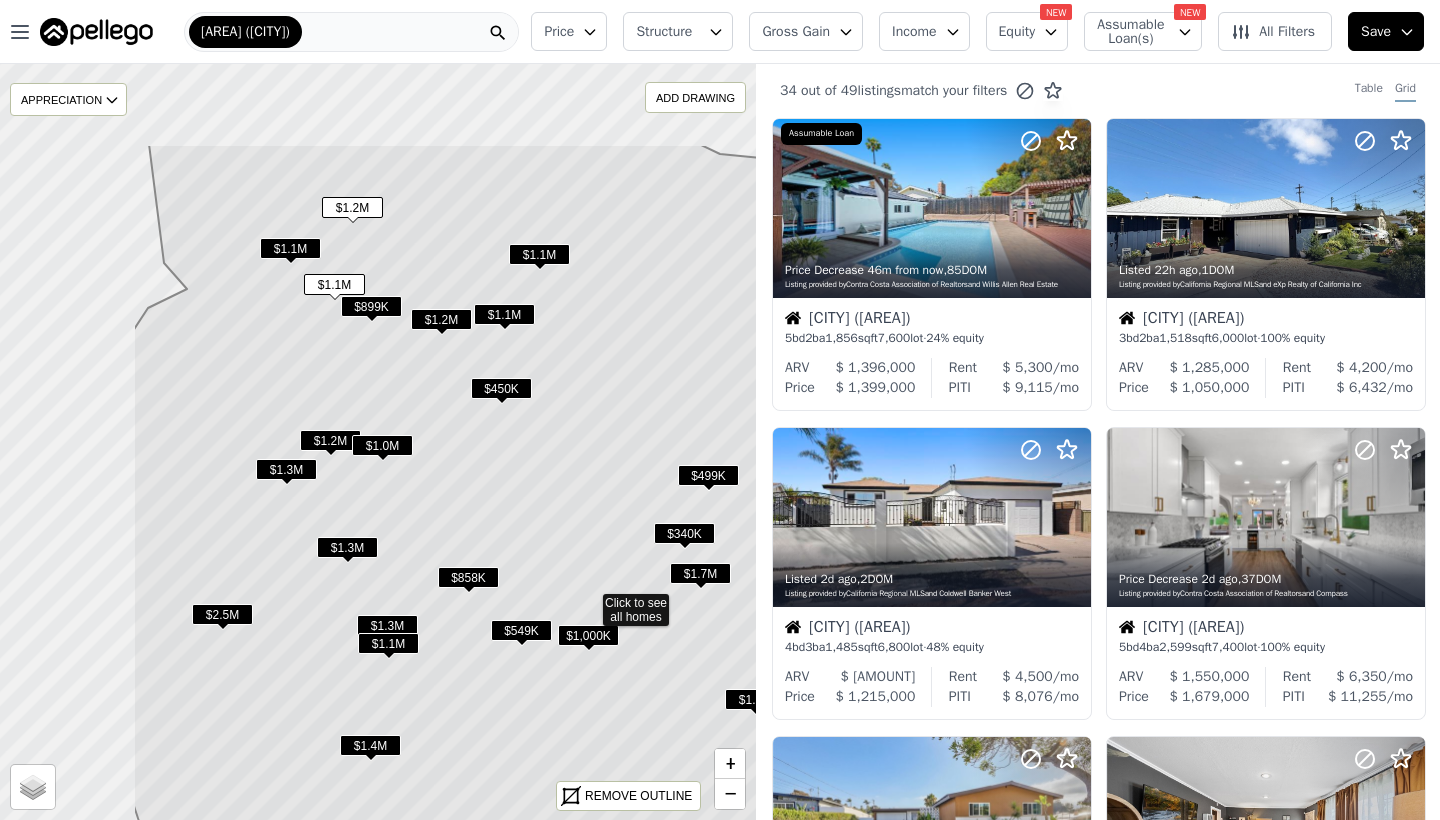 drag, startPoint x: 391, startPoint y: 511, endPoint x: 602, endPoint y: 669, distance: 263.60007 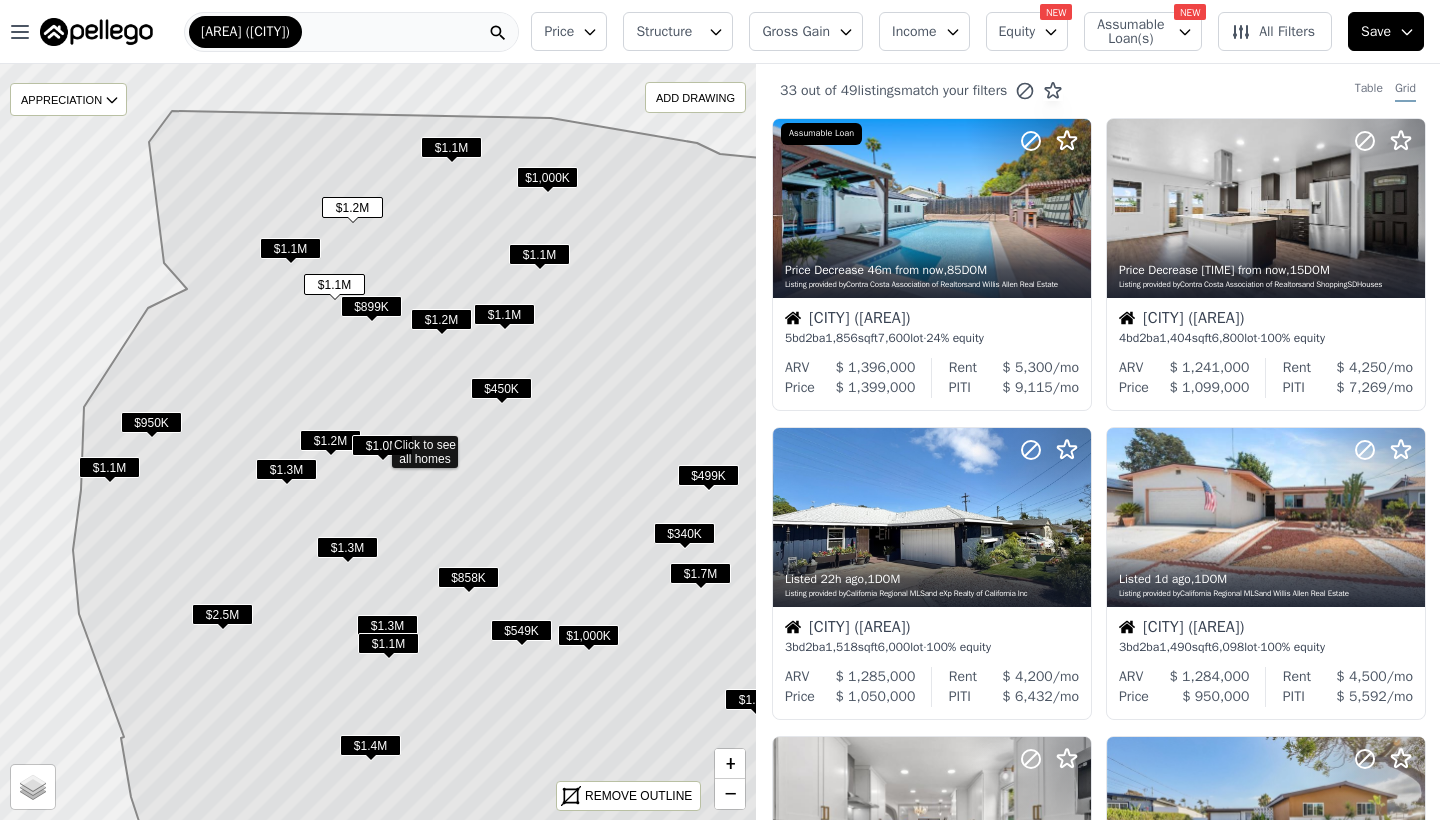 click on "$899K" at bounding box center (371, 306) 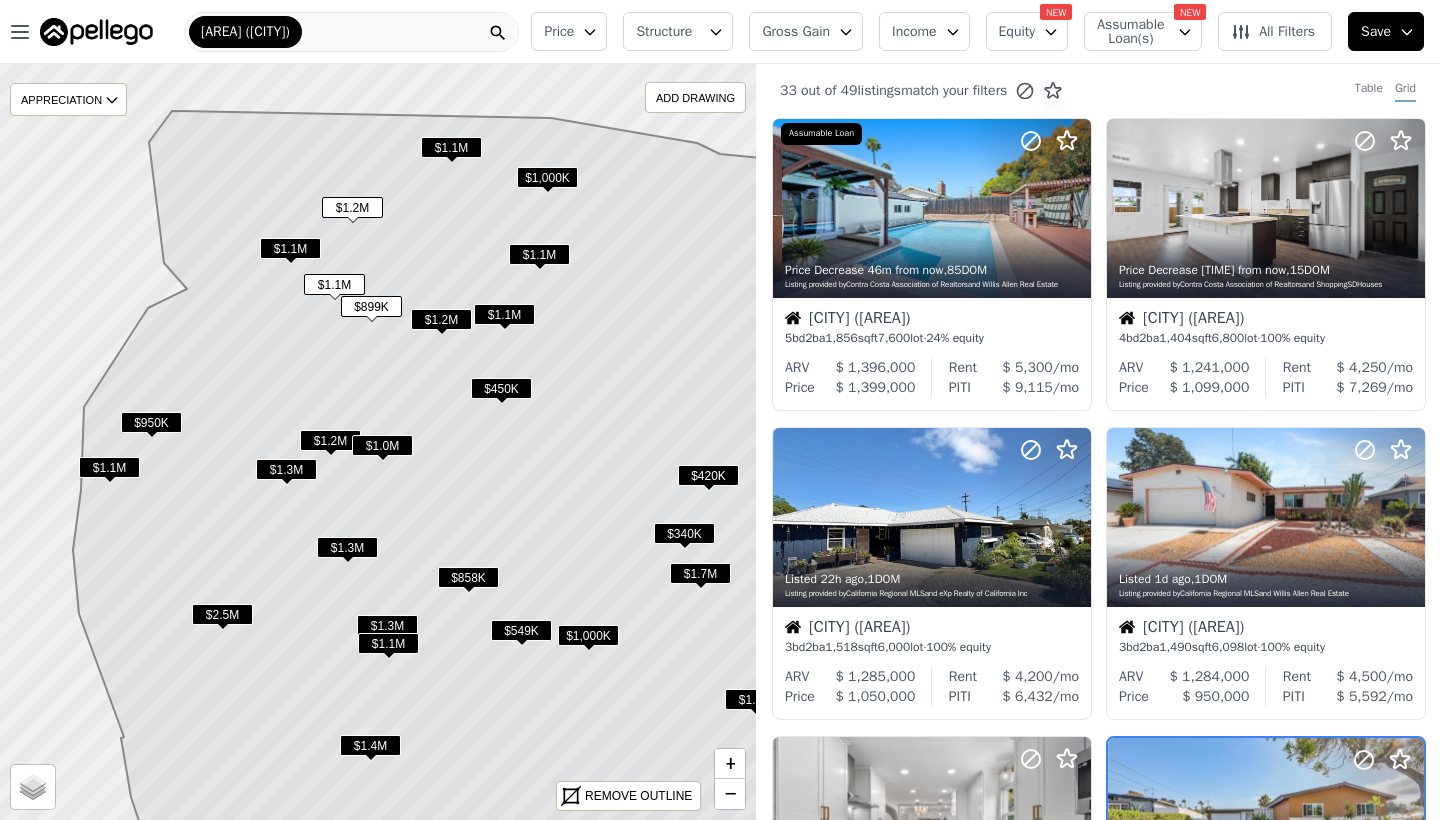 scroll, scrollTop: 412, scrollLeft: 0, axis: vertical 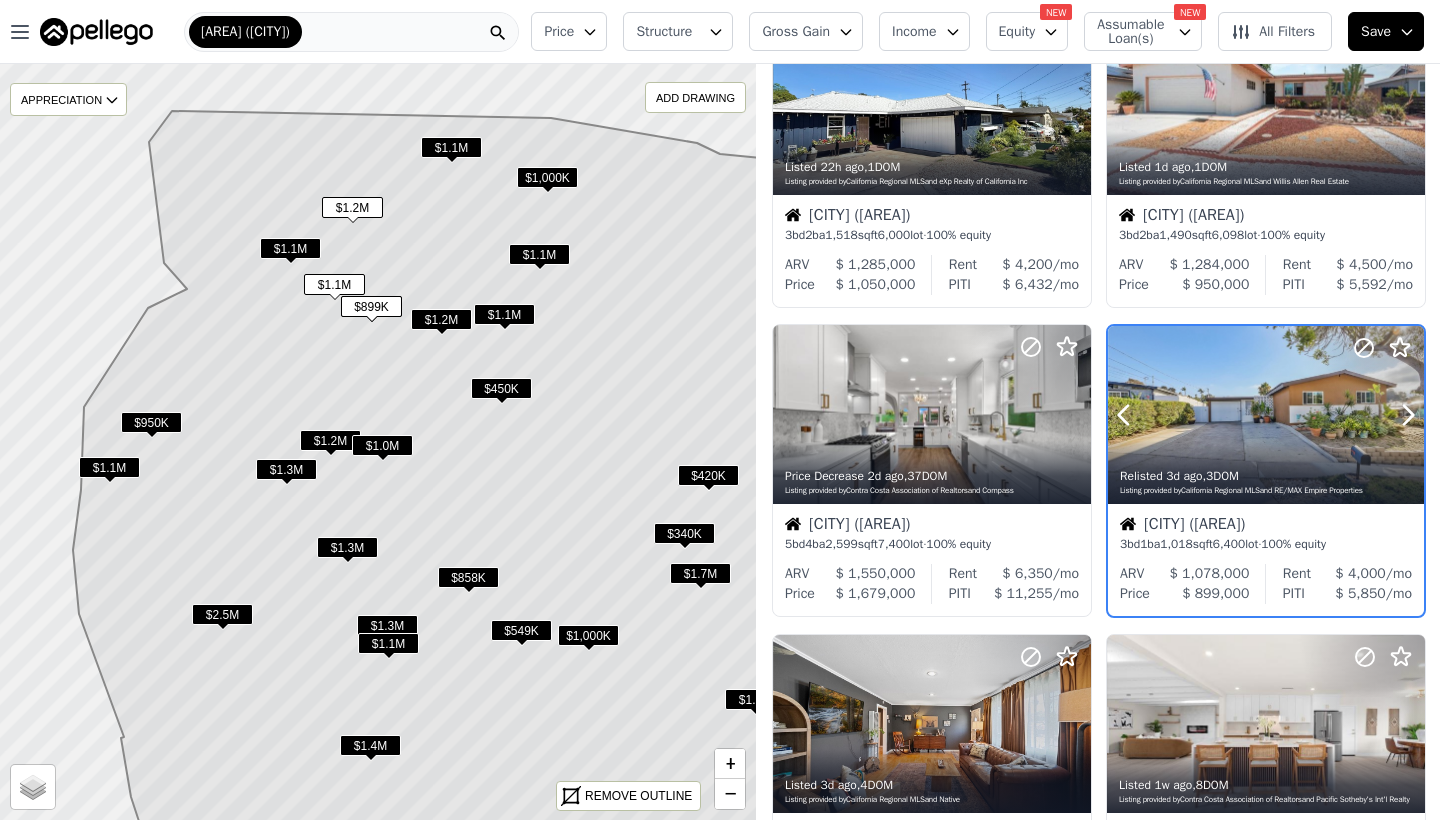 click at bounding box center [1266, 415] 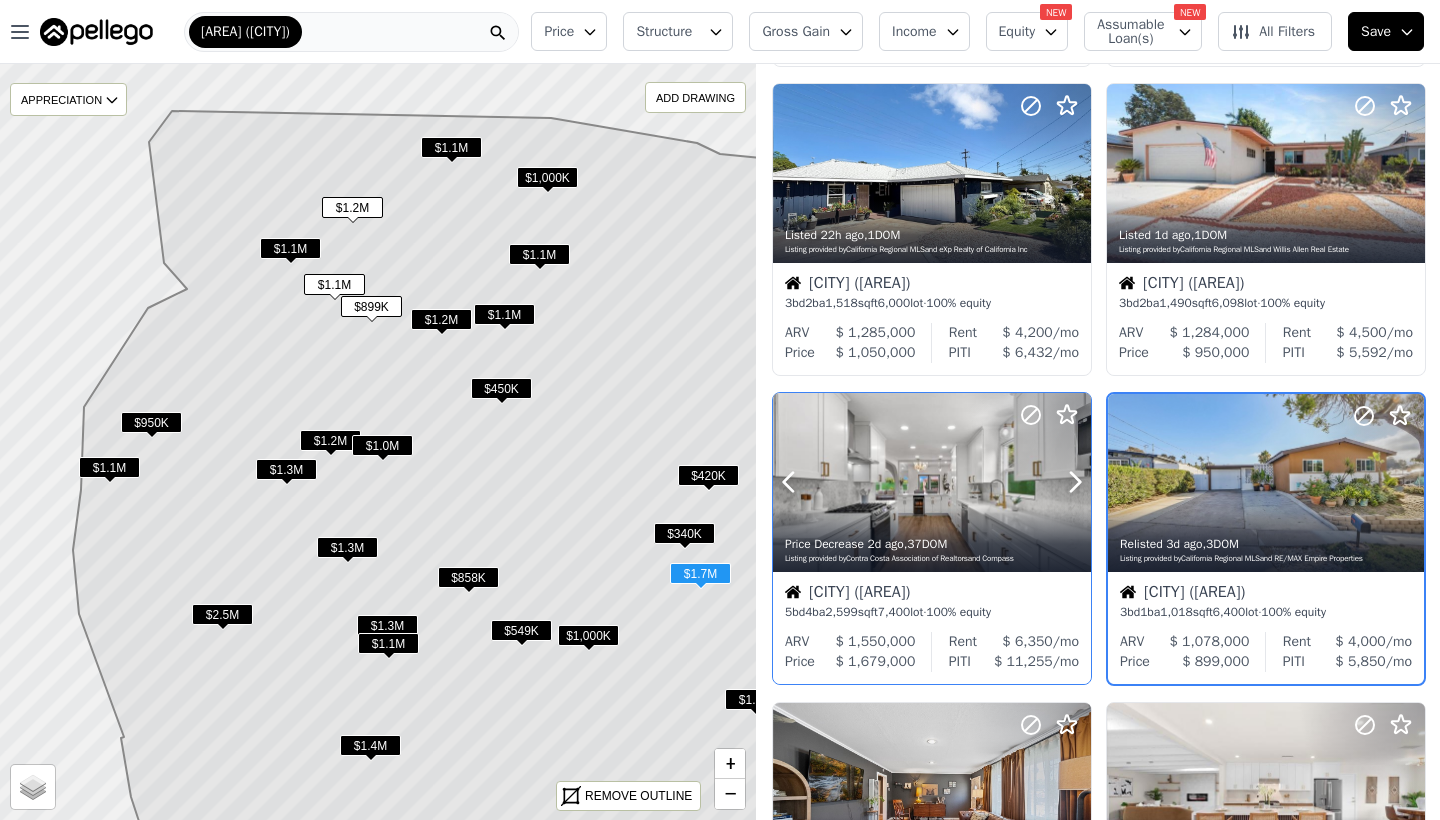 scroll, scrollTop: 342, scrollLeft: 0, axis: vertical 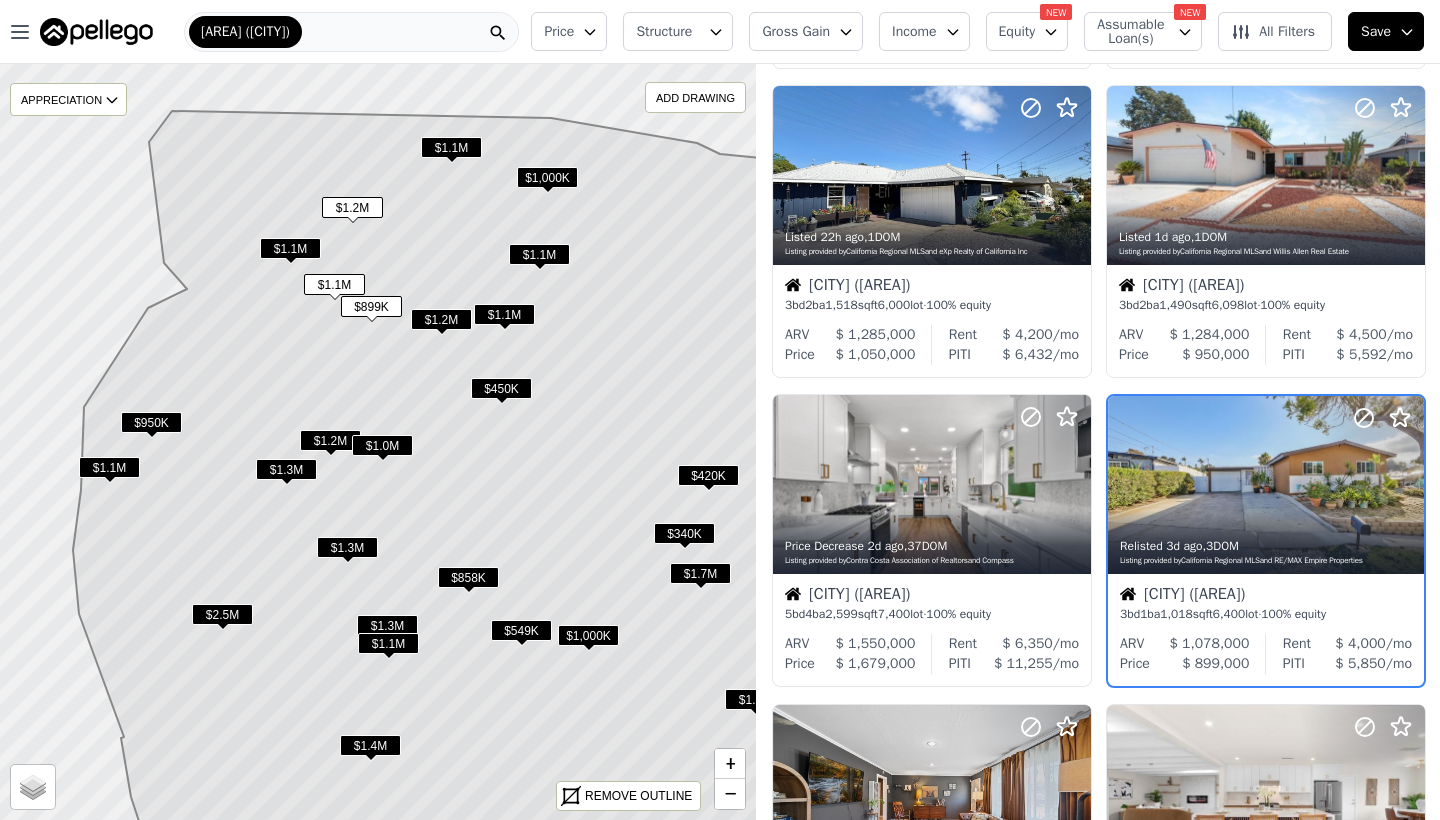 click on "$1.1M" at bounding box center (334, 284) 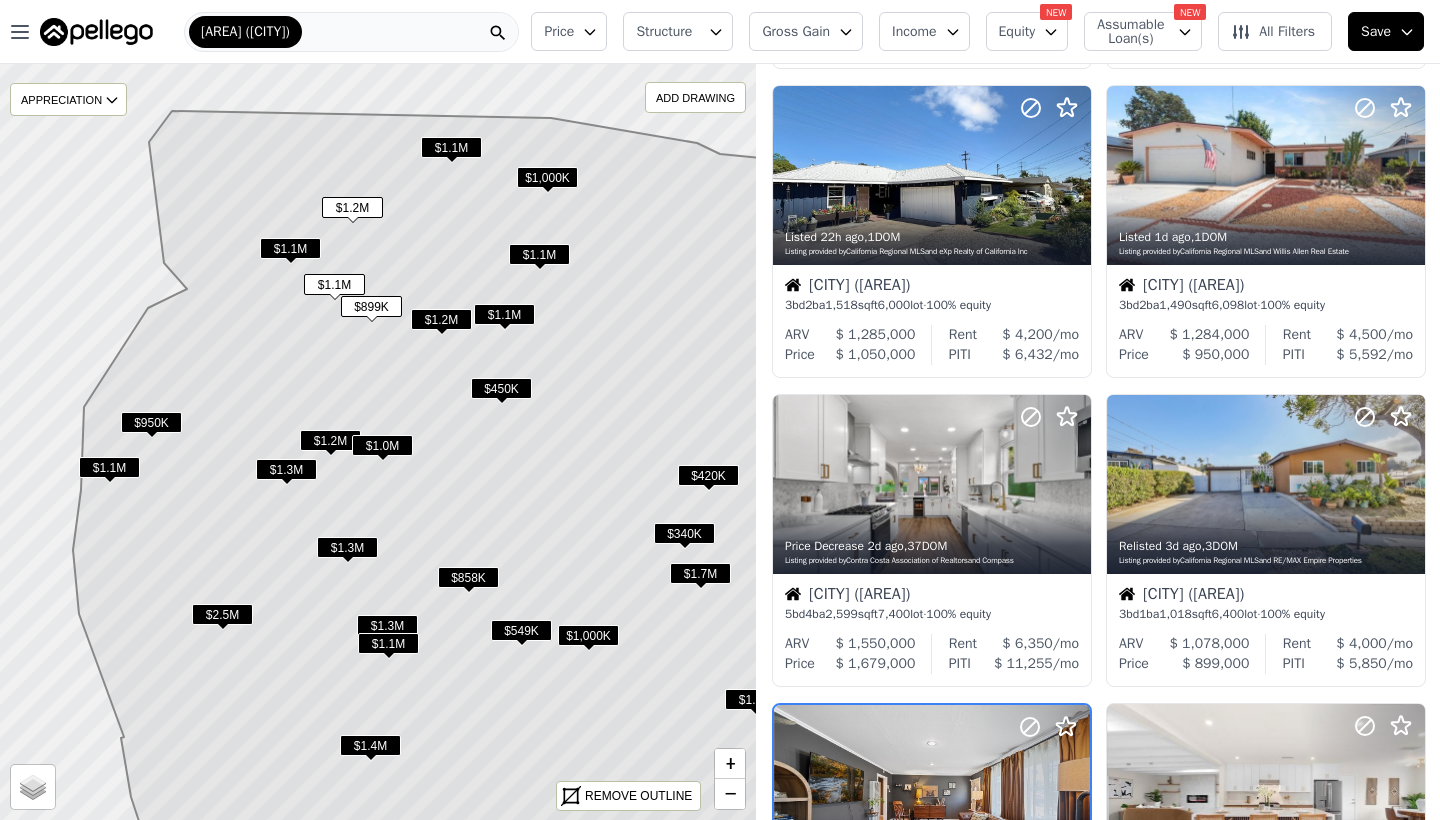 scroll, scrollTop: 722, scrollLeft: 0, axis: vertical 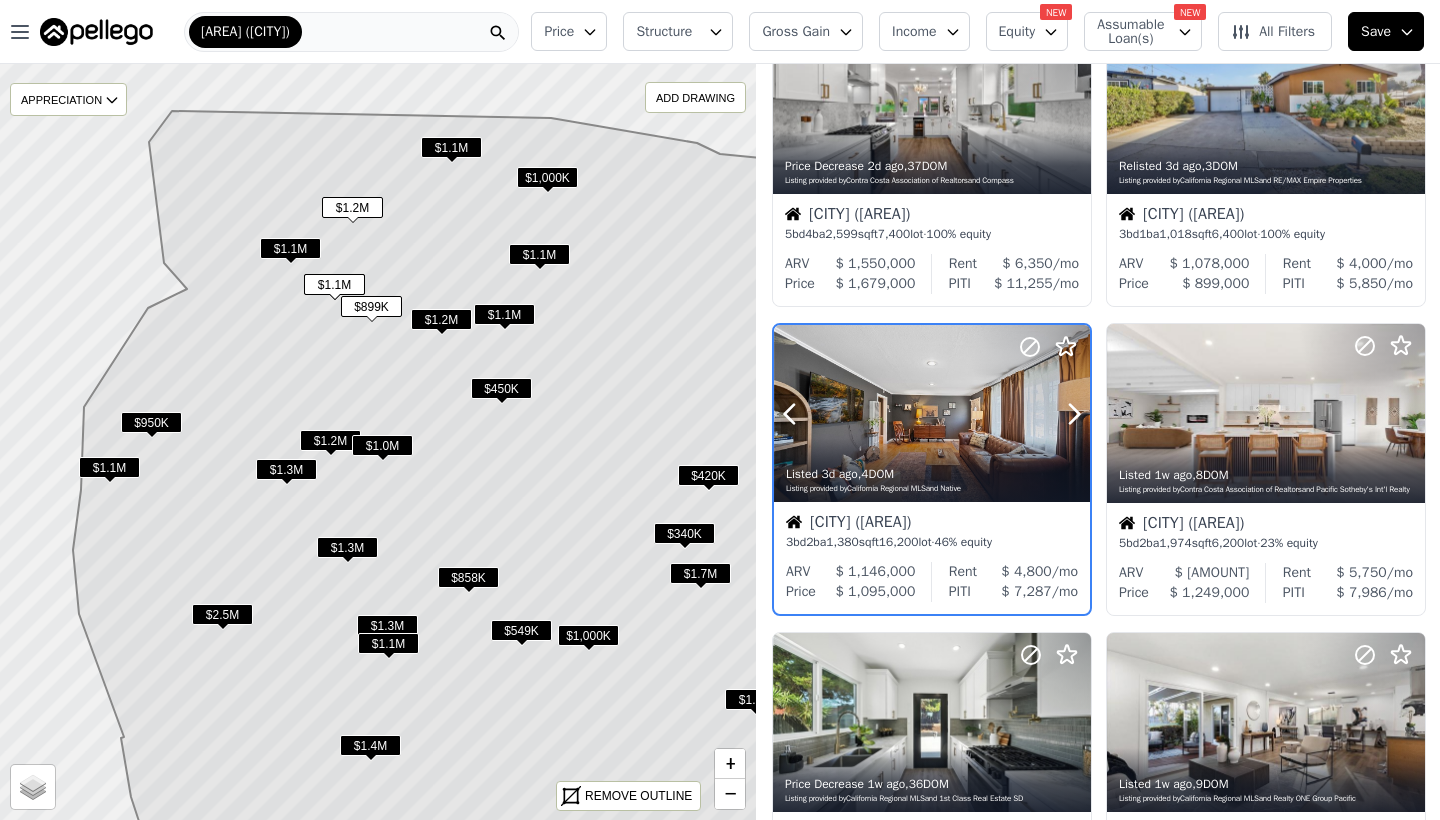 click at bounding box center [932, 414] 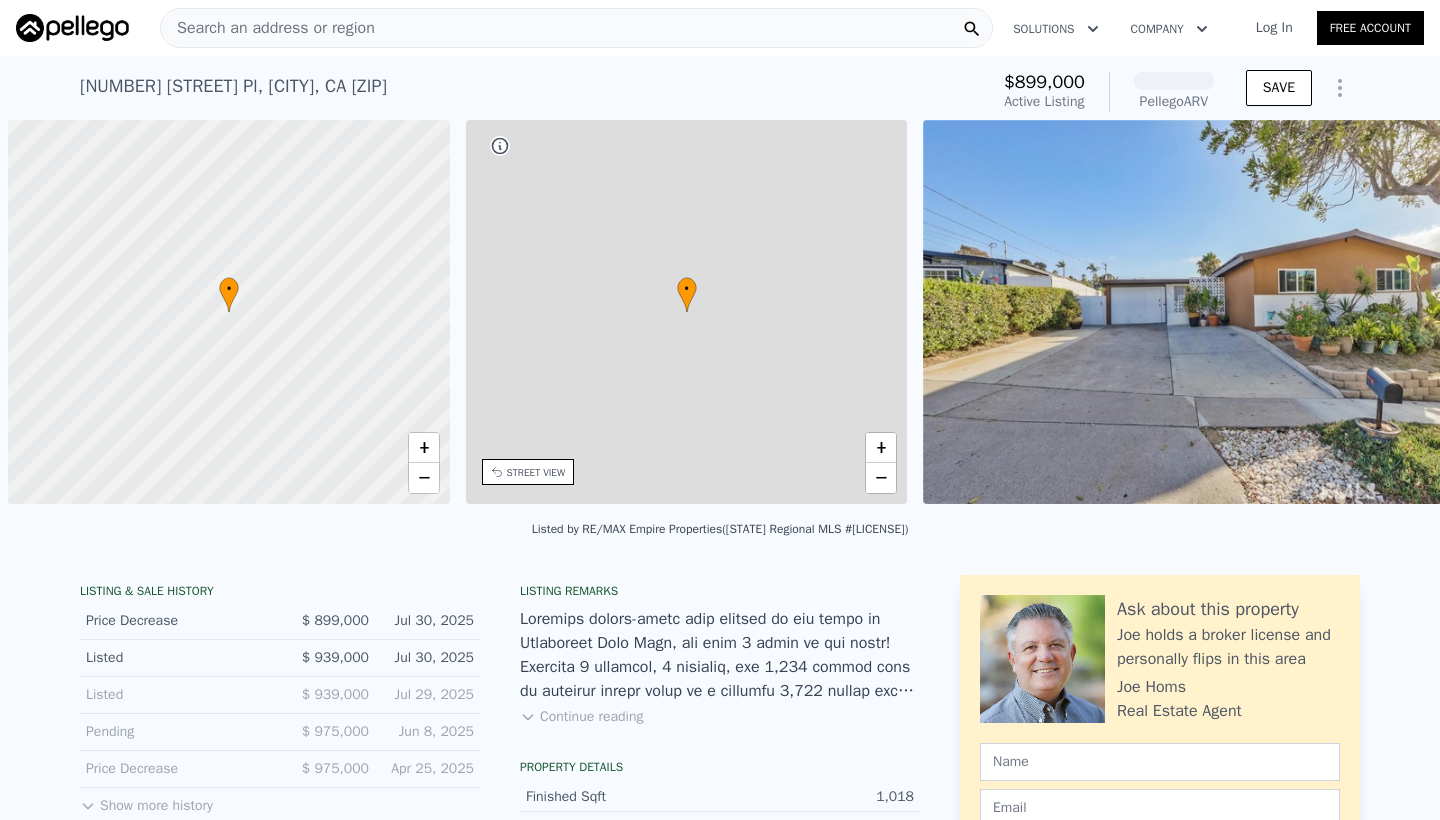 scroll, scrollTop: 0, scrollLeft: 0, axis: both 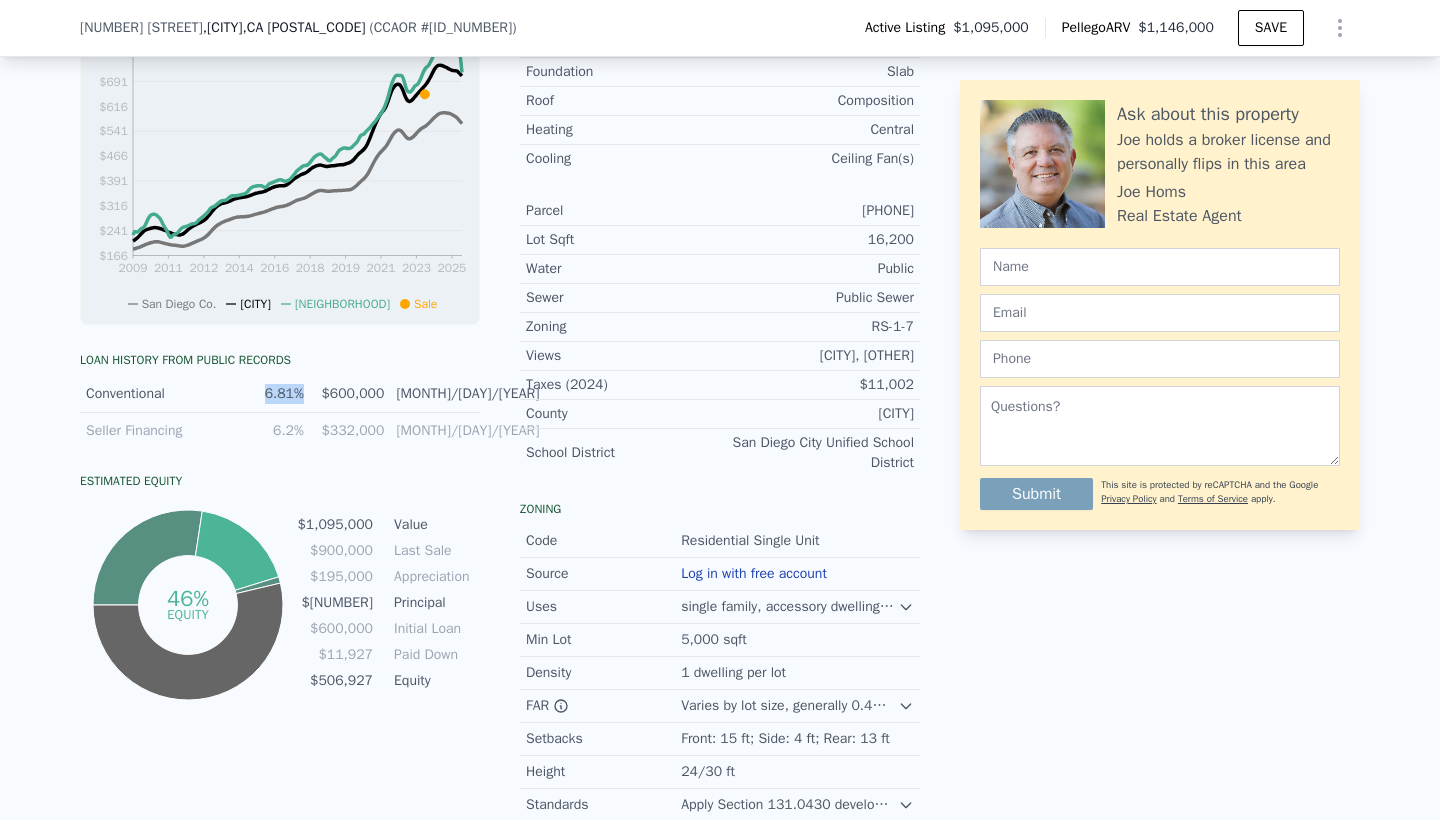 drag, startPoint x: 269, startPoint y: 394, endPoint x: 314, endPoint y: 392, distance: 45.044422 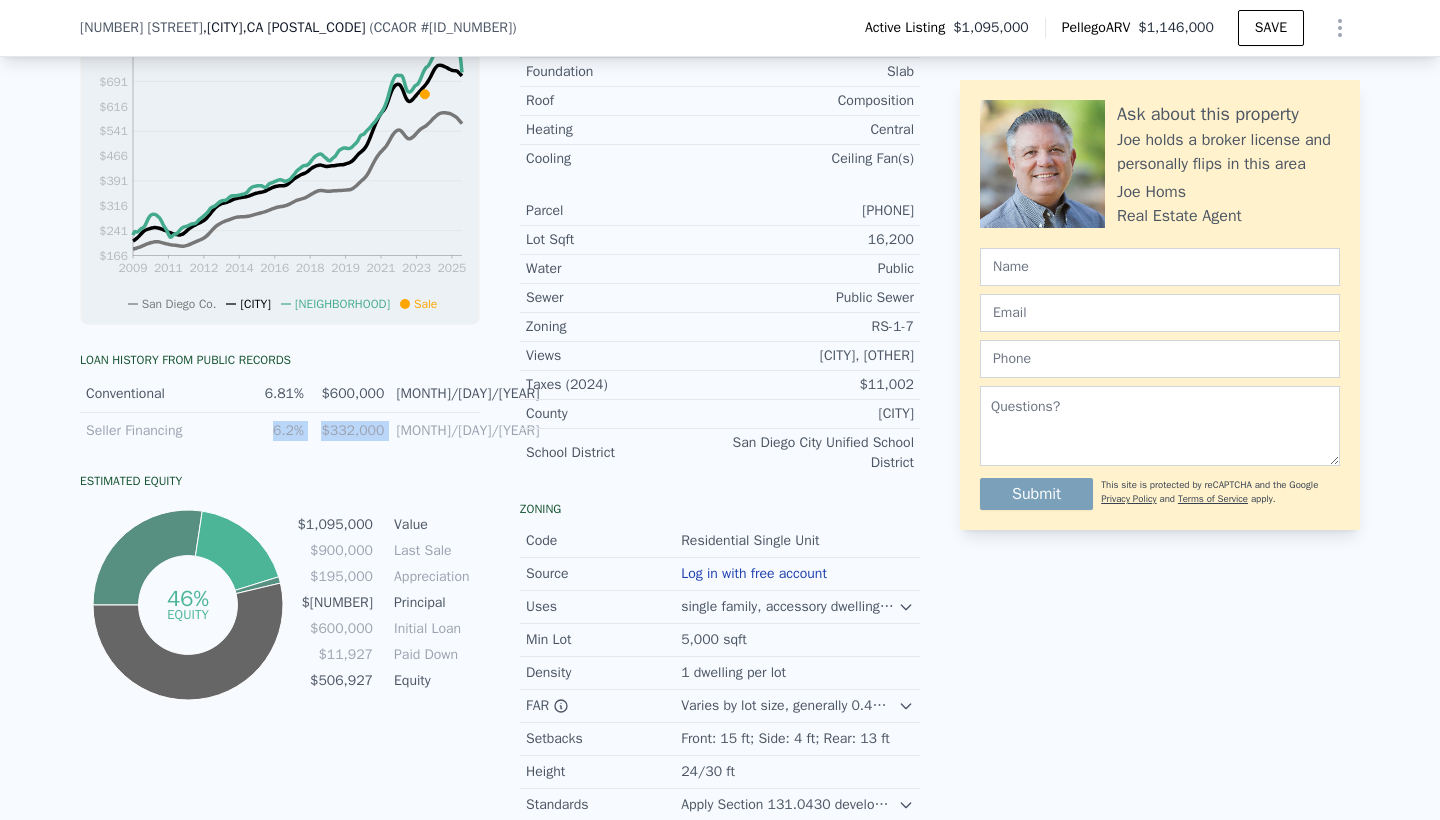 drag, startPoint x: 399, startPoint y: 429, endPoint x: 271, endPoint y: 429, distance: 128 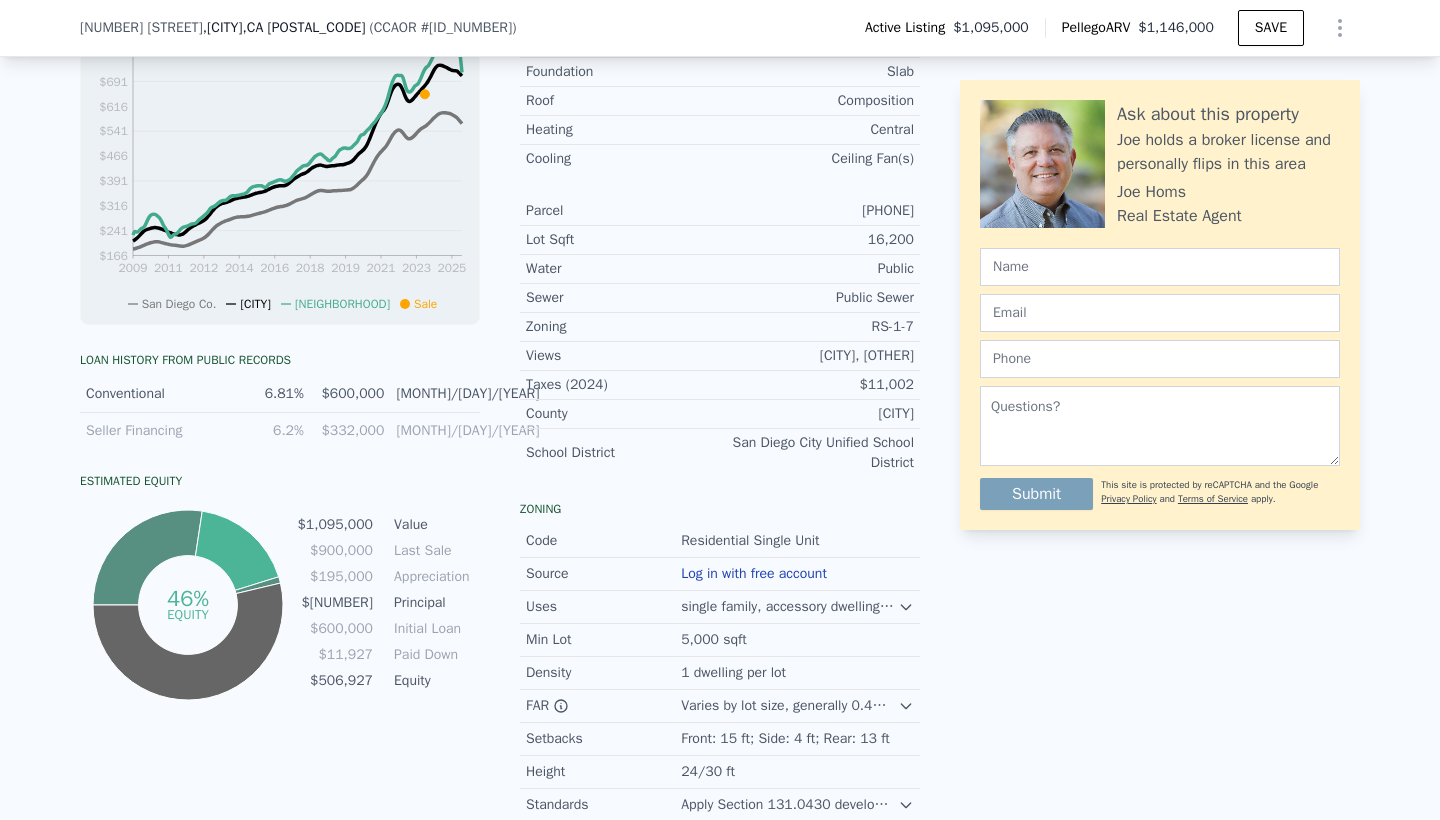 click on "Loan history from public records Conventional [PERCENT]% $[NUMBER] [MONTH]/[DAY]/[YEAR] Seller Financing [PERCENT]% $[NUMBER] [MONTH]/[DAY]/[YEAR] Estimated Equity [PERCENT]% equity $[NUMBER] Value $[NUMBER] Last Sale $[NUMBER] Appreciation $[NUMBER] Principal $[NUMBER] Initial Loan $[NUMBER] Paid Down $[NUMBER] Equity" at bounding box center (280, 528) 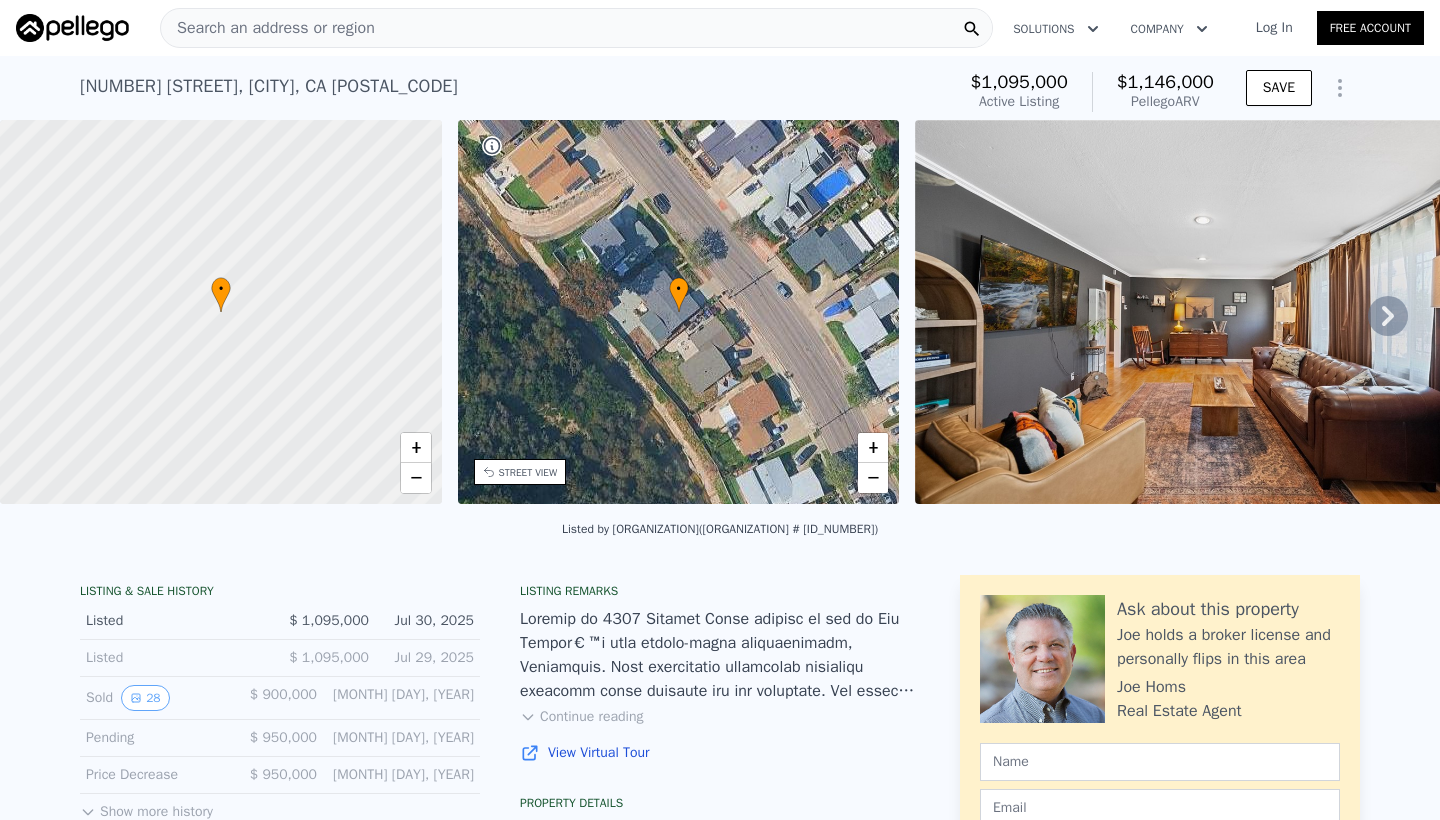 scroll, scrollTop: 0, scrollLeft: 0, axis: both 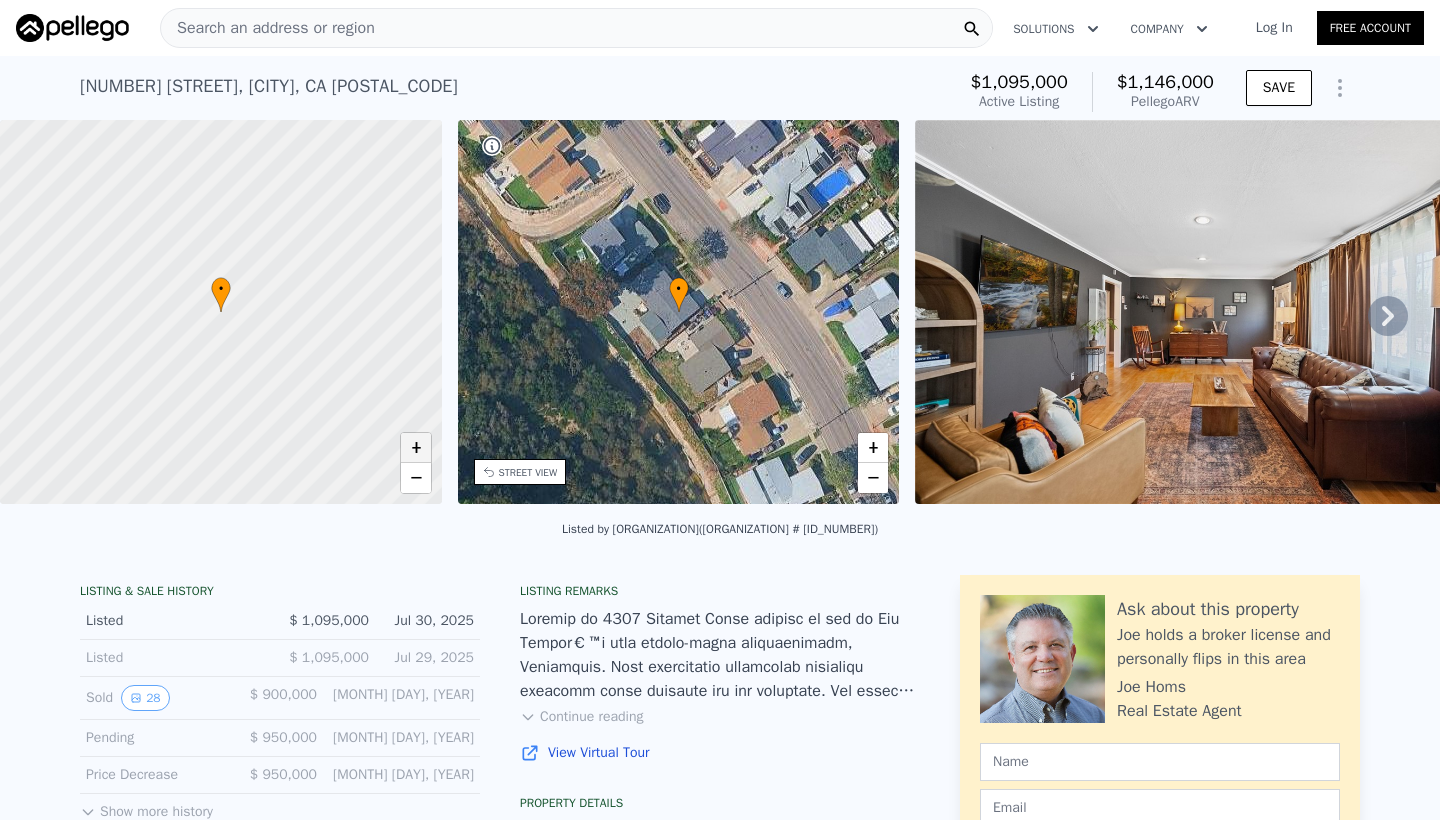 click on "+" at bounding box center (416, 448) 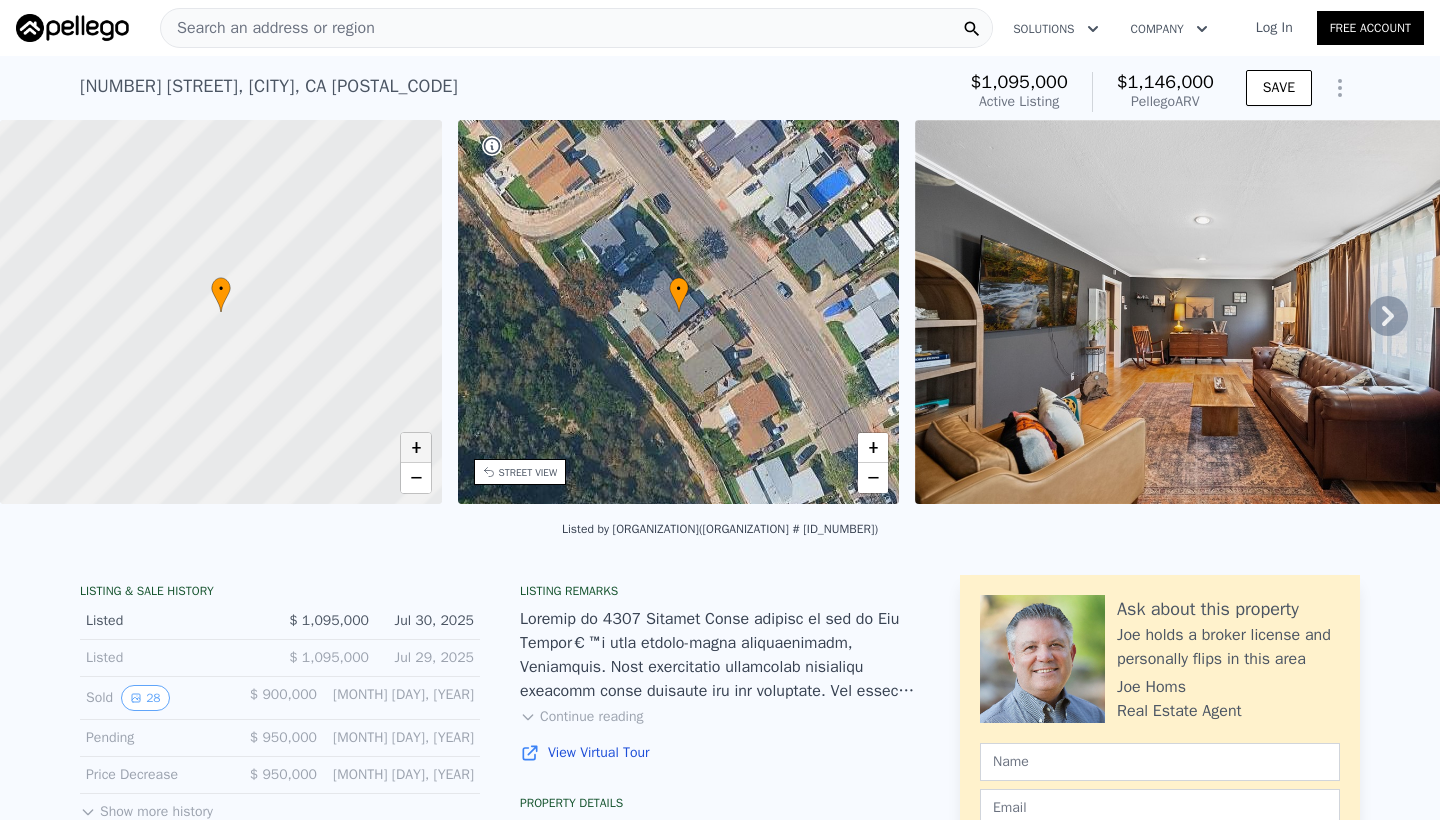 click on "+" at bounding box center [416, 448] 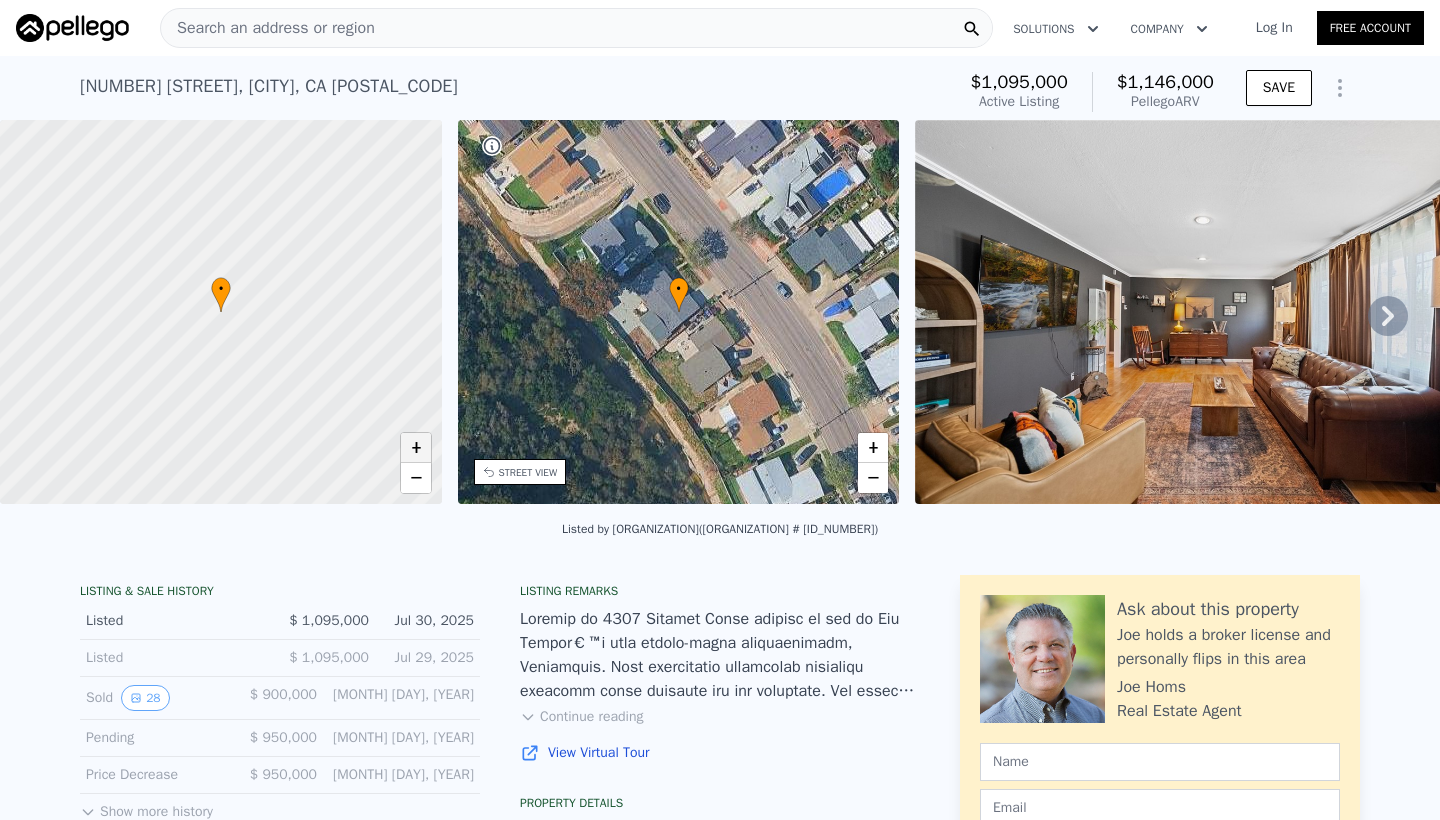 click on "+" at bounding box center [416, 448] 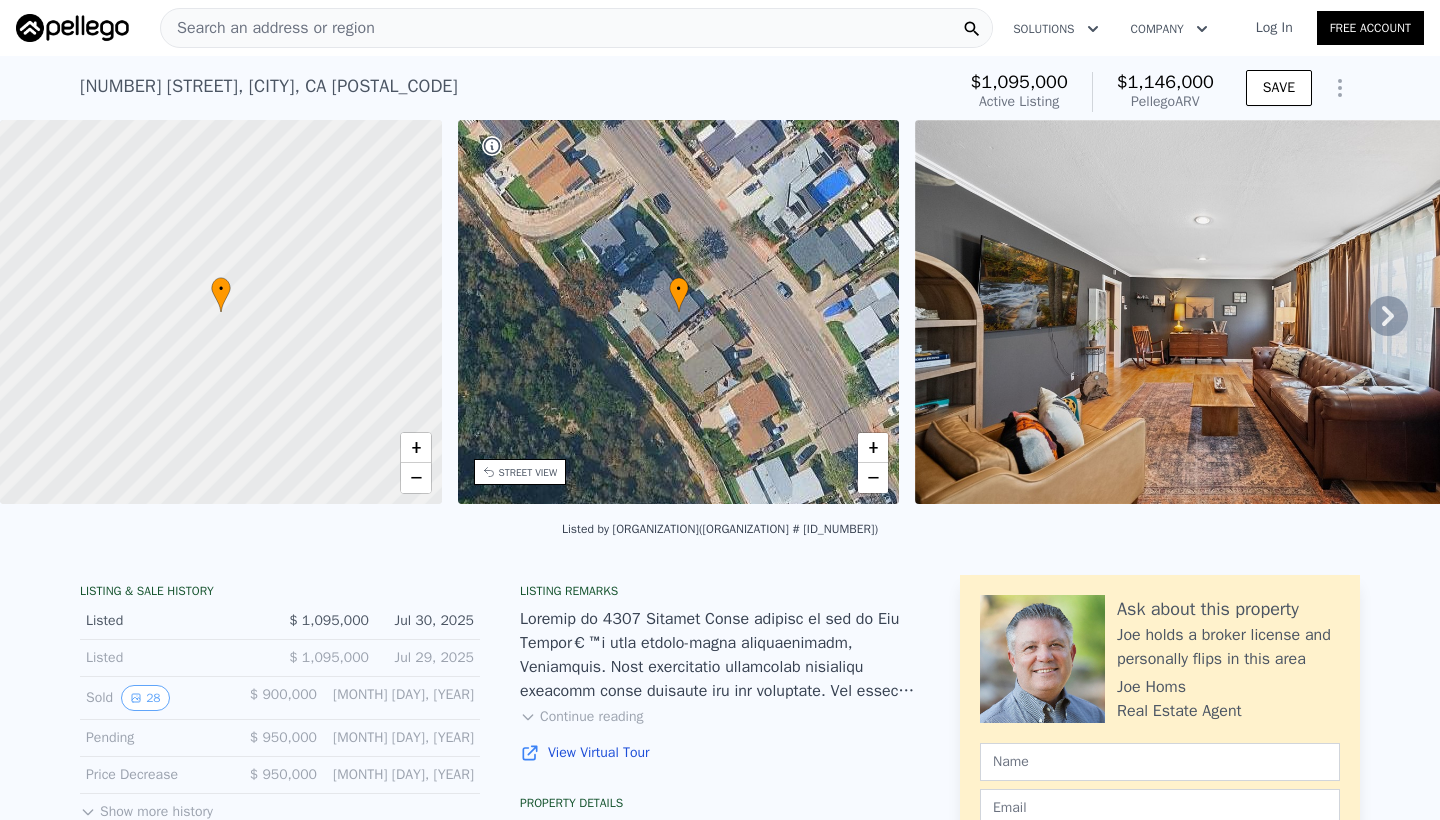 click on "Search an address or region" at bounding box center [268, 28] 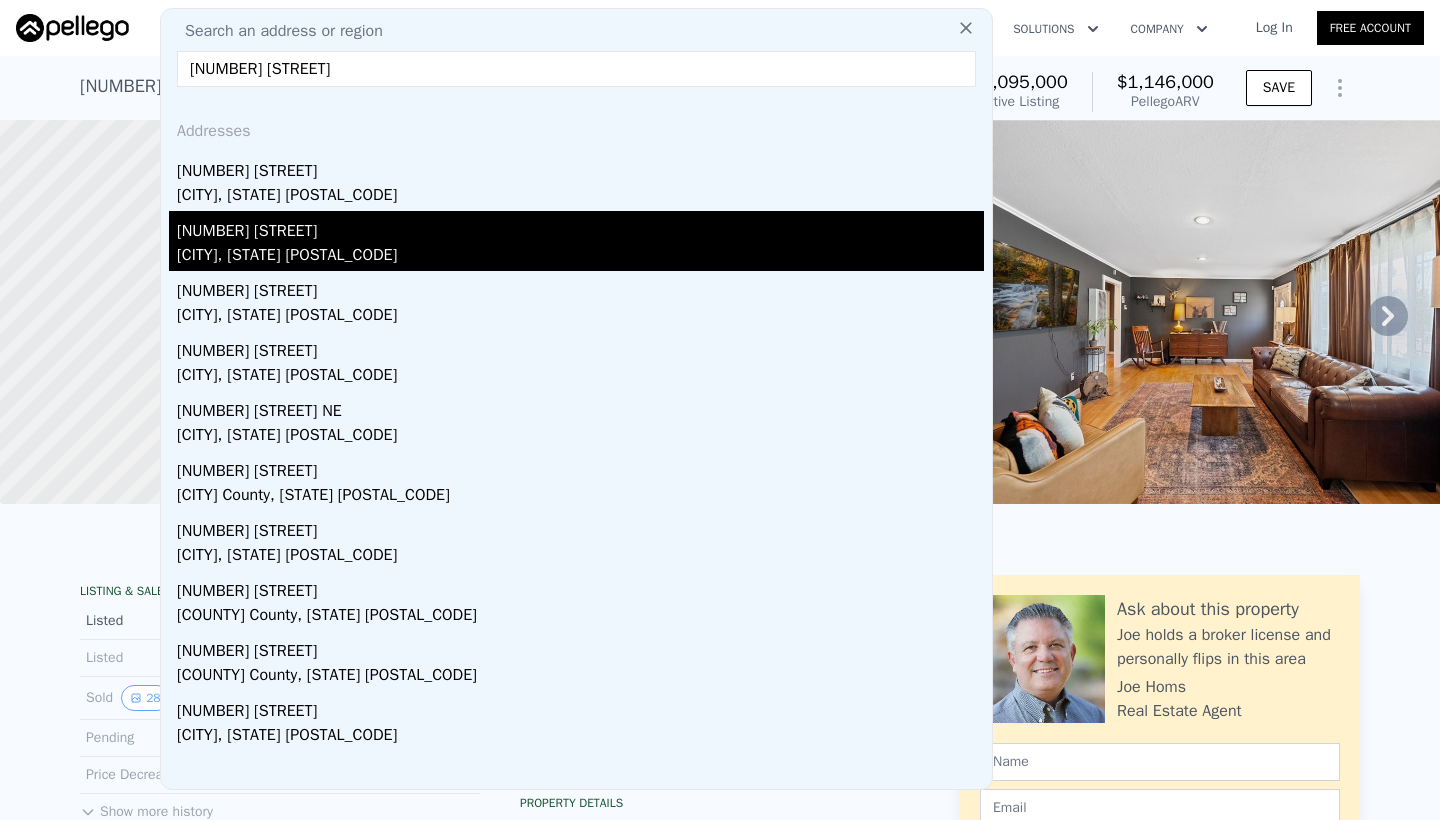 type on "[NUMBER] [STREET]" 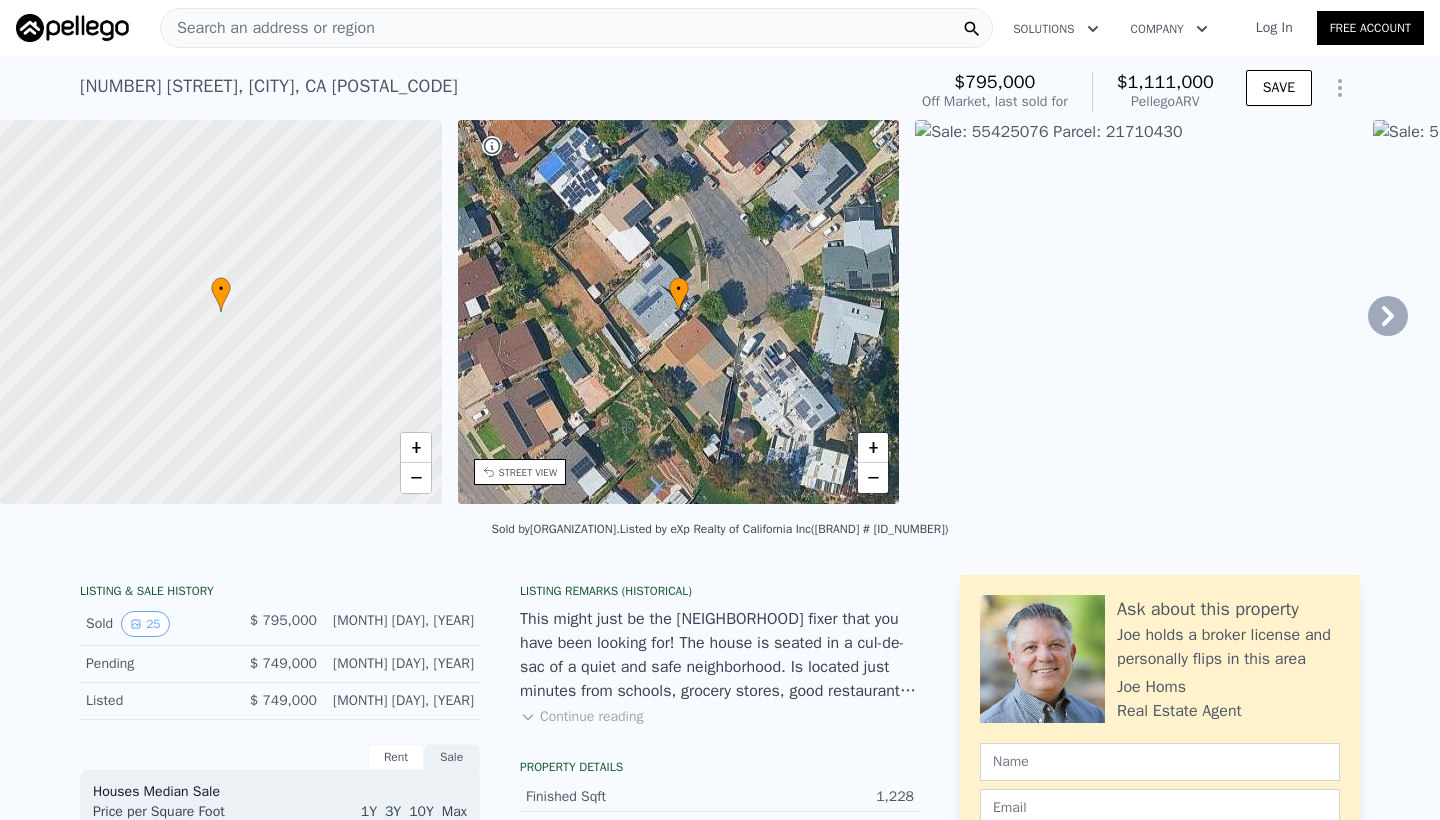 scroll, scrollTop: 0, scrollLeft: 0, axis: both 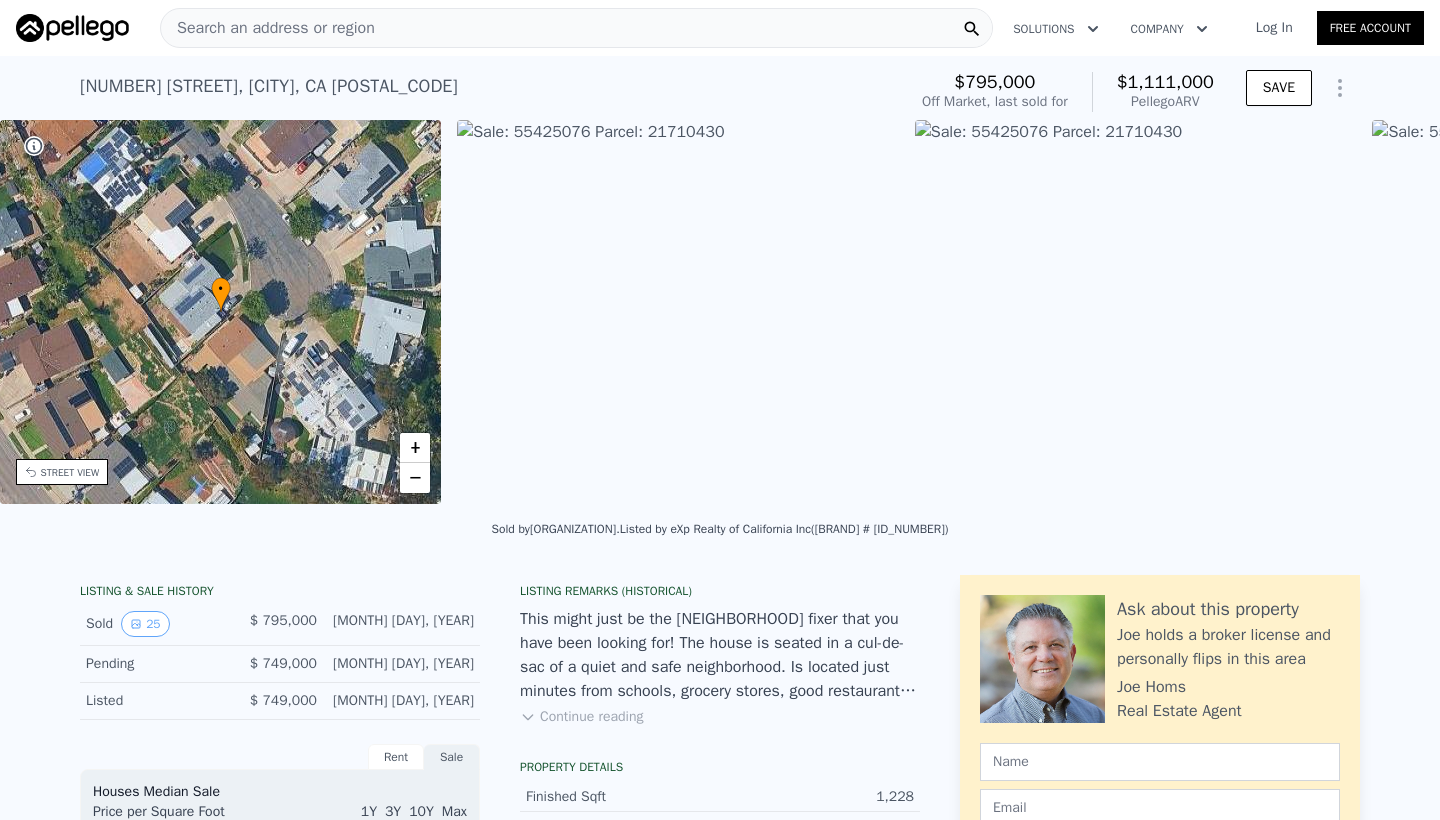 click on "•
+ −
•
+ − STREET VIEW Loading...   SATELLITE VIEW" at bounding box center [720, 315] 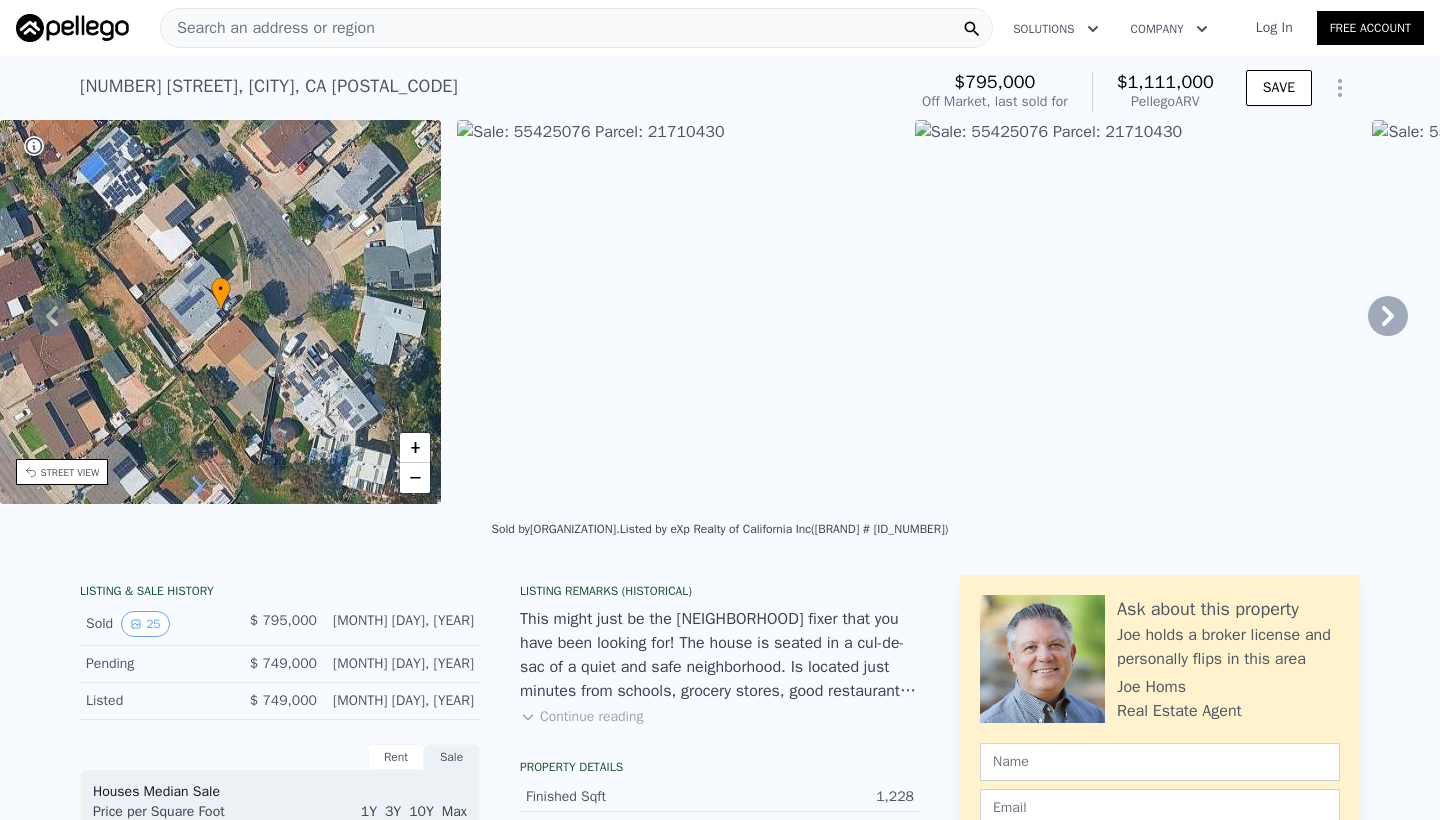 click 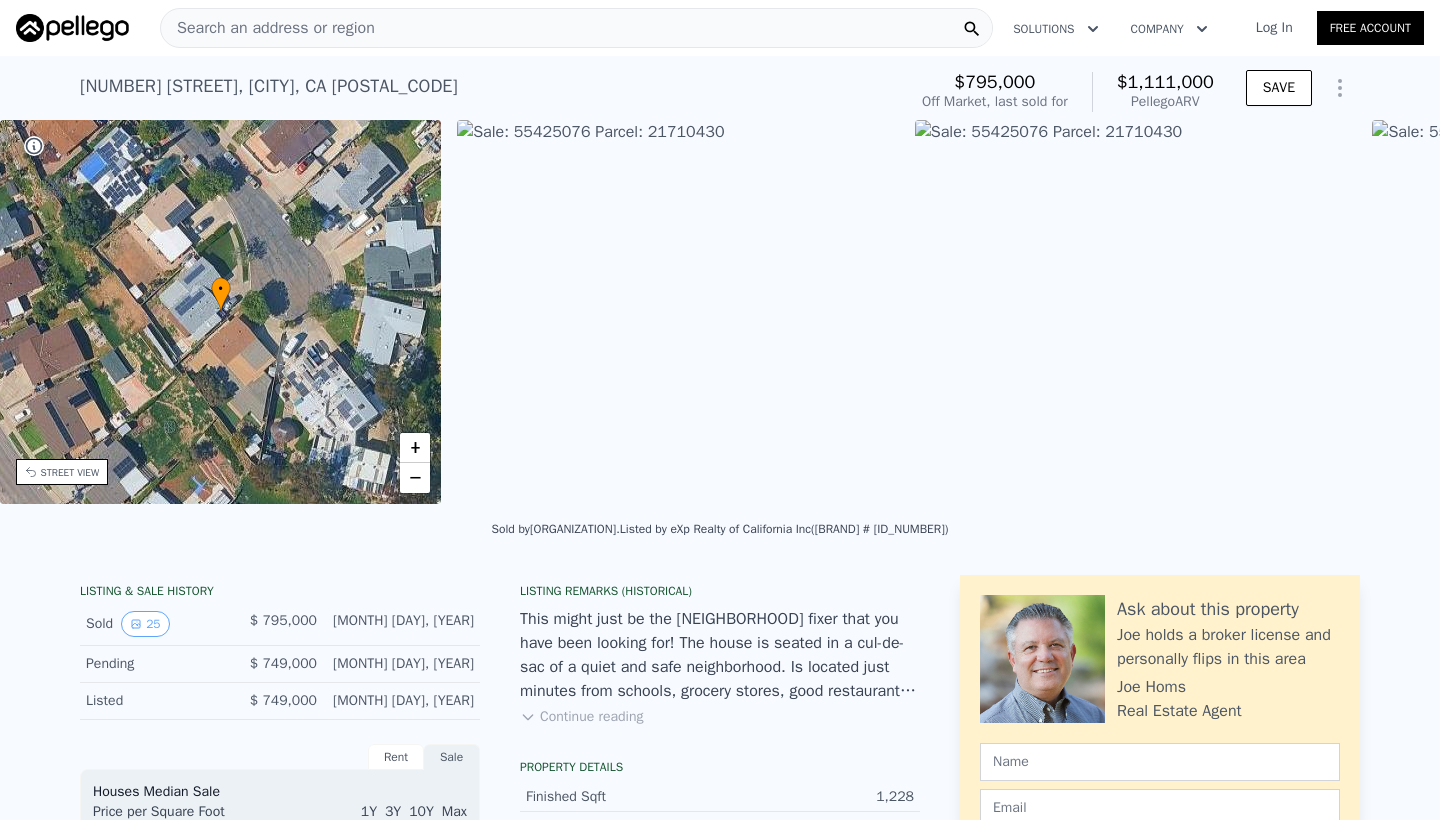 scroll, scrollTop: 0, scrollLeft: 915, axis: horizontal 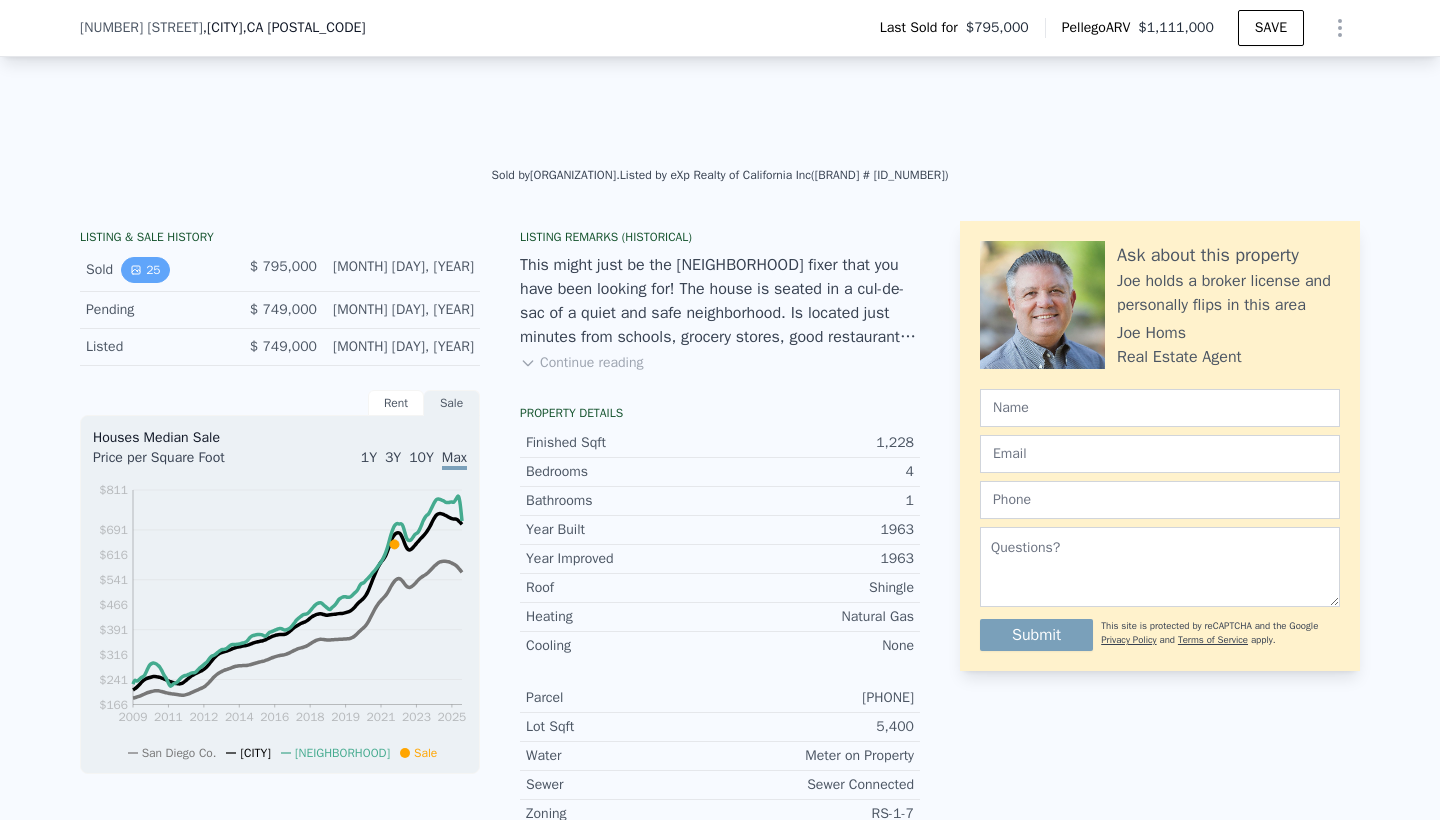 click on "25" at bounding box center (145, 270) 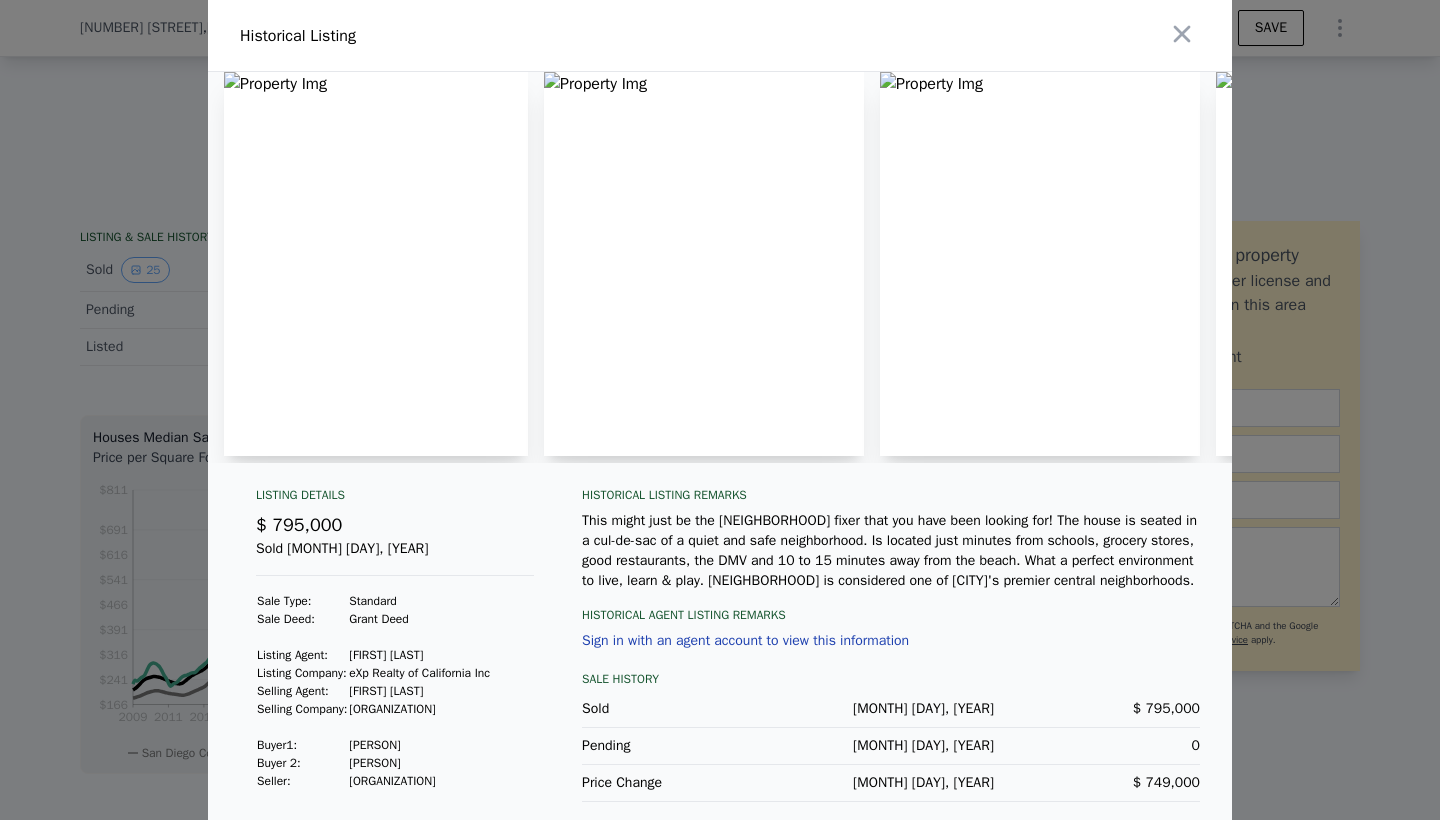 click at bounding box center [376, 264] 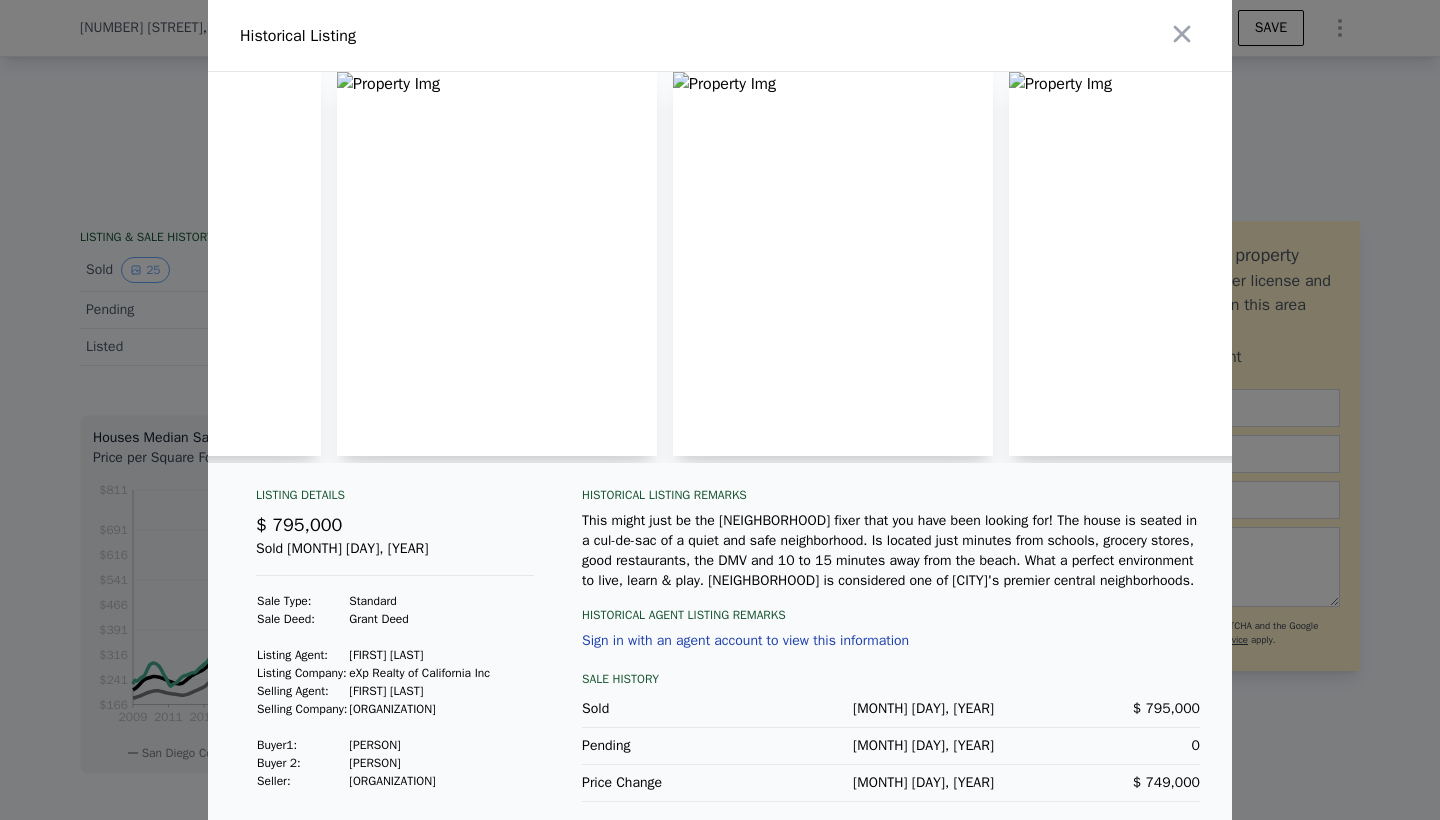 scroll, scrollTop: 0, scrollLeft: 1870, axis: horizontal 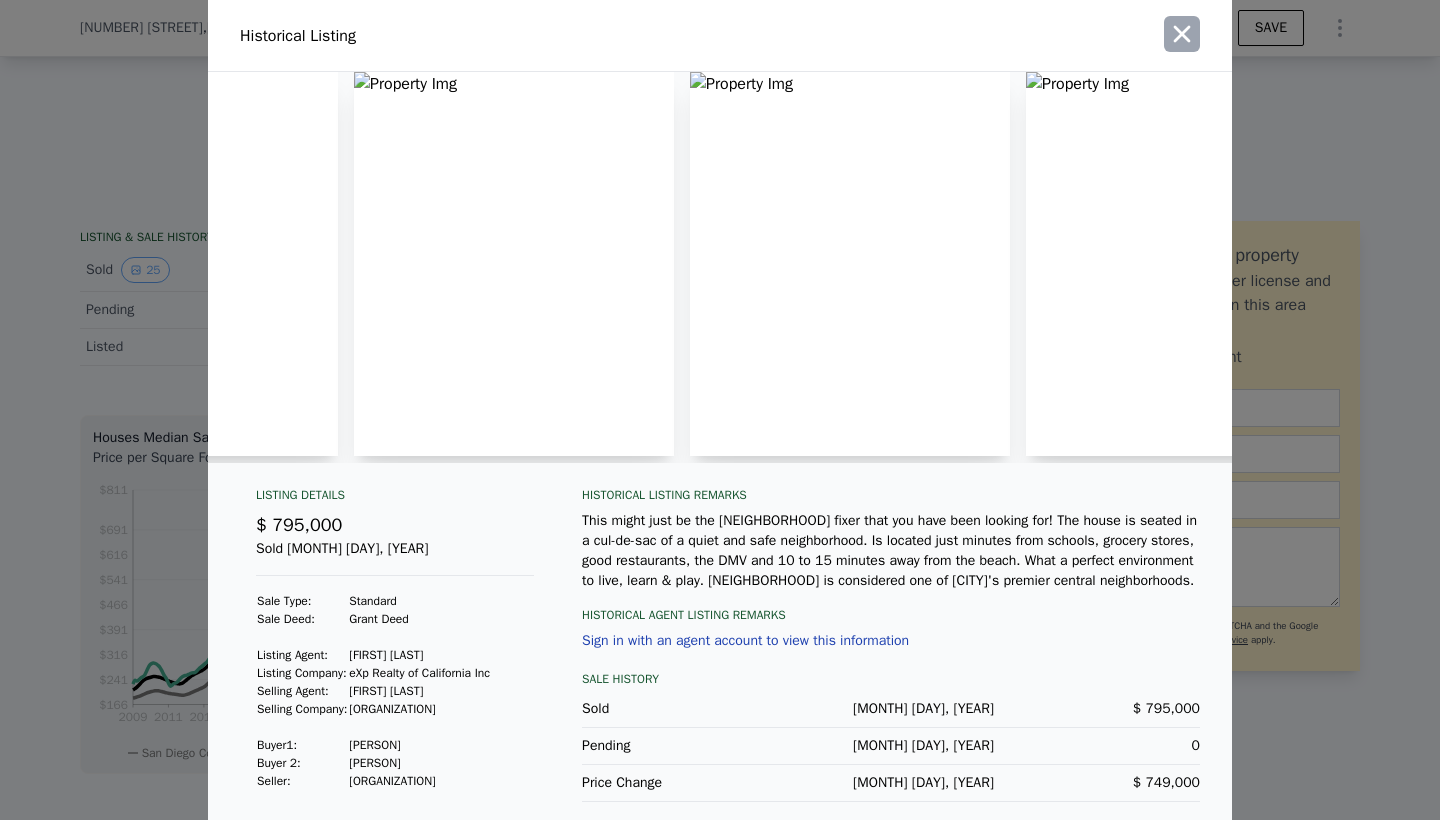 click 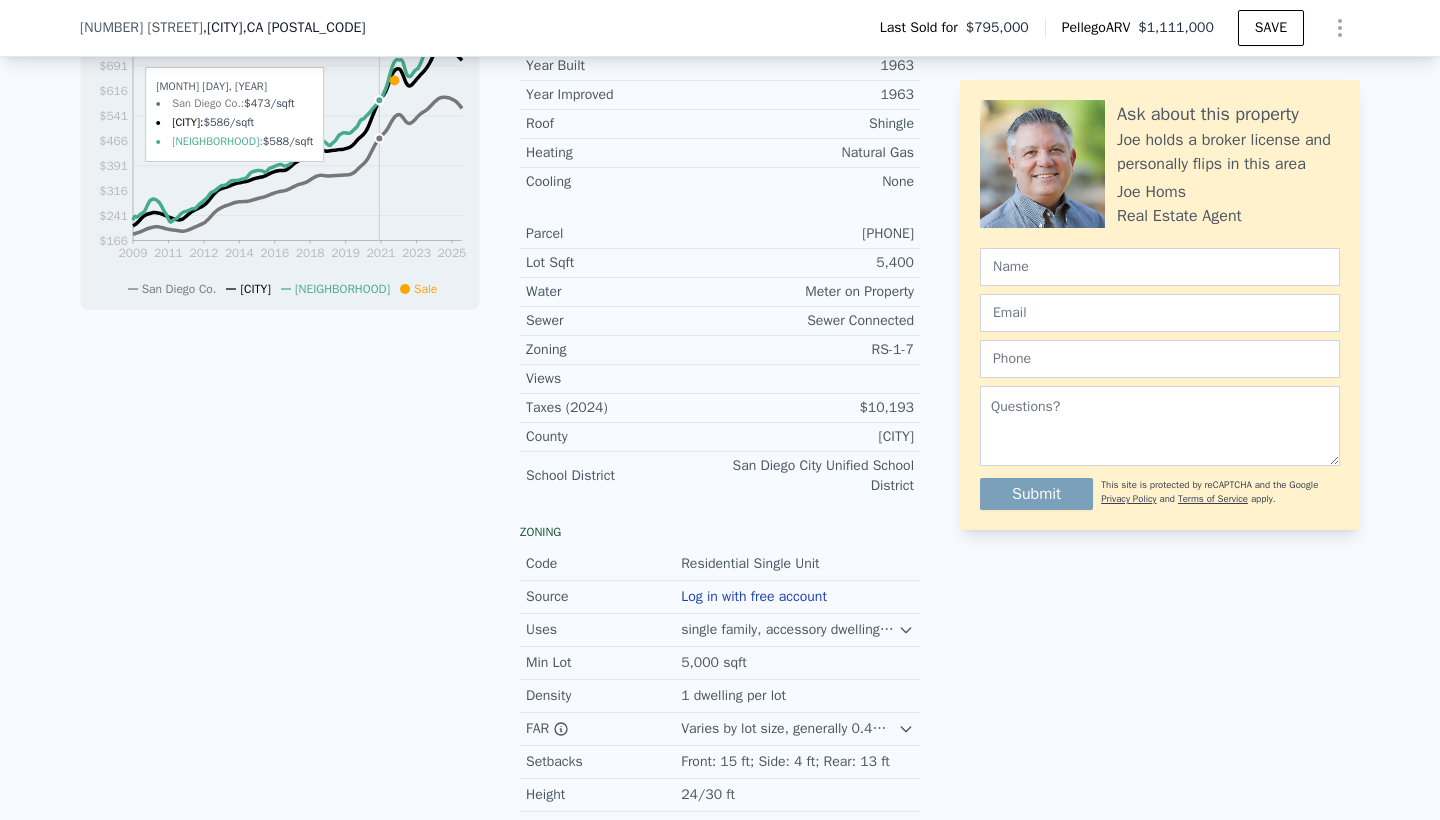 scroll, scrollTop: 981, scrollLeft: 0, axis: vertical 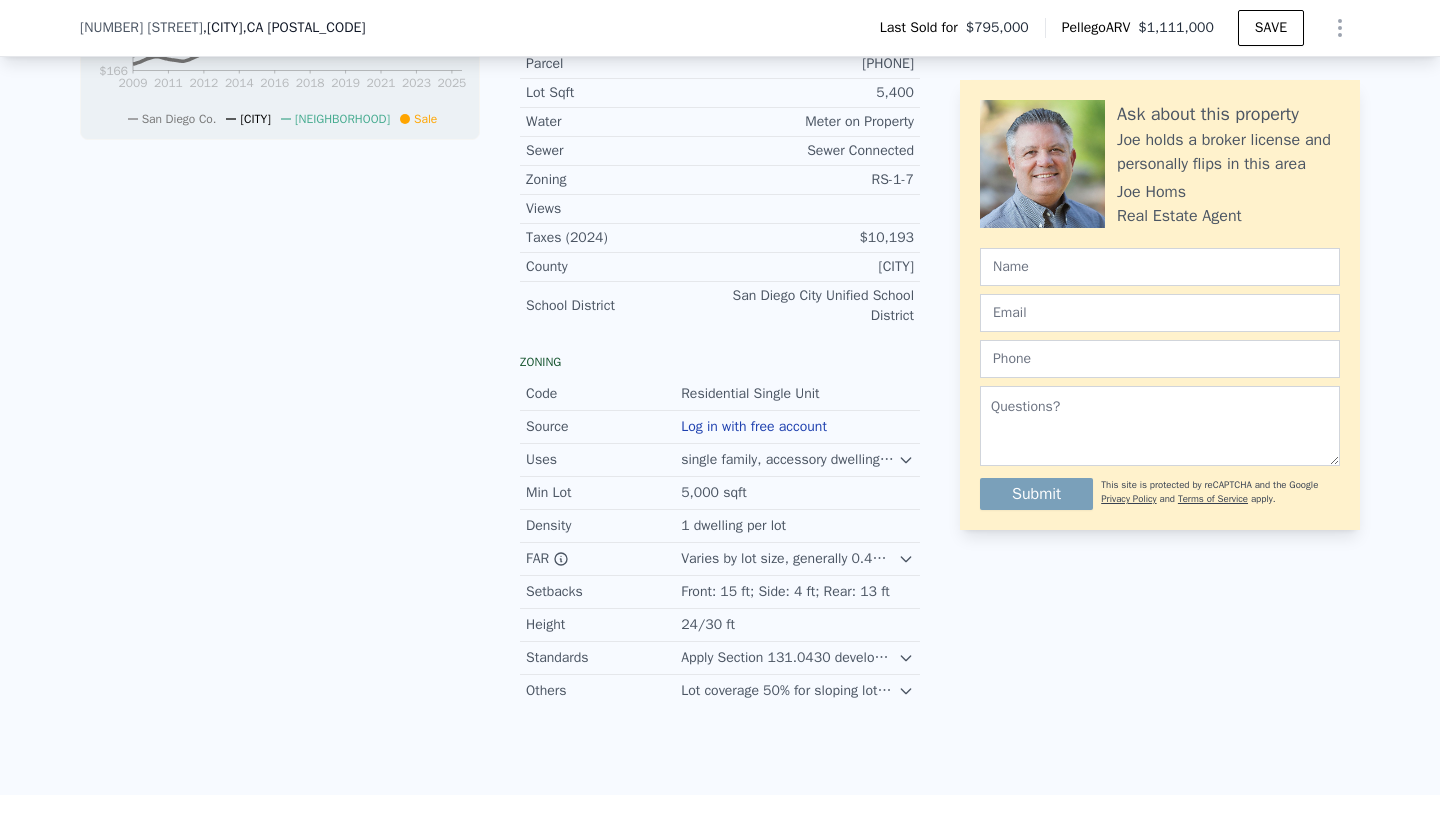 click 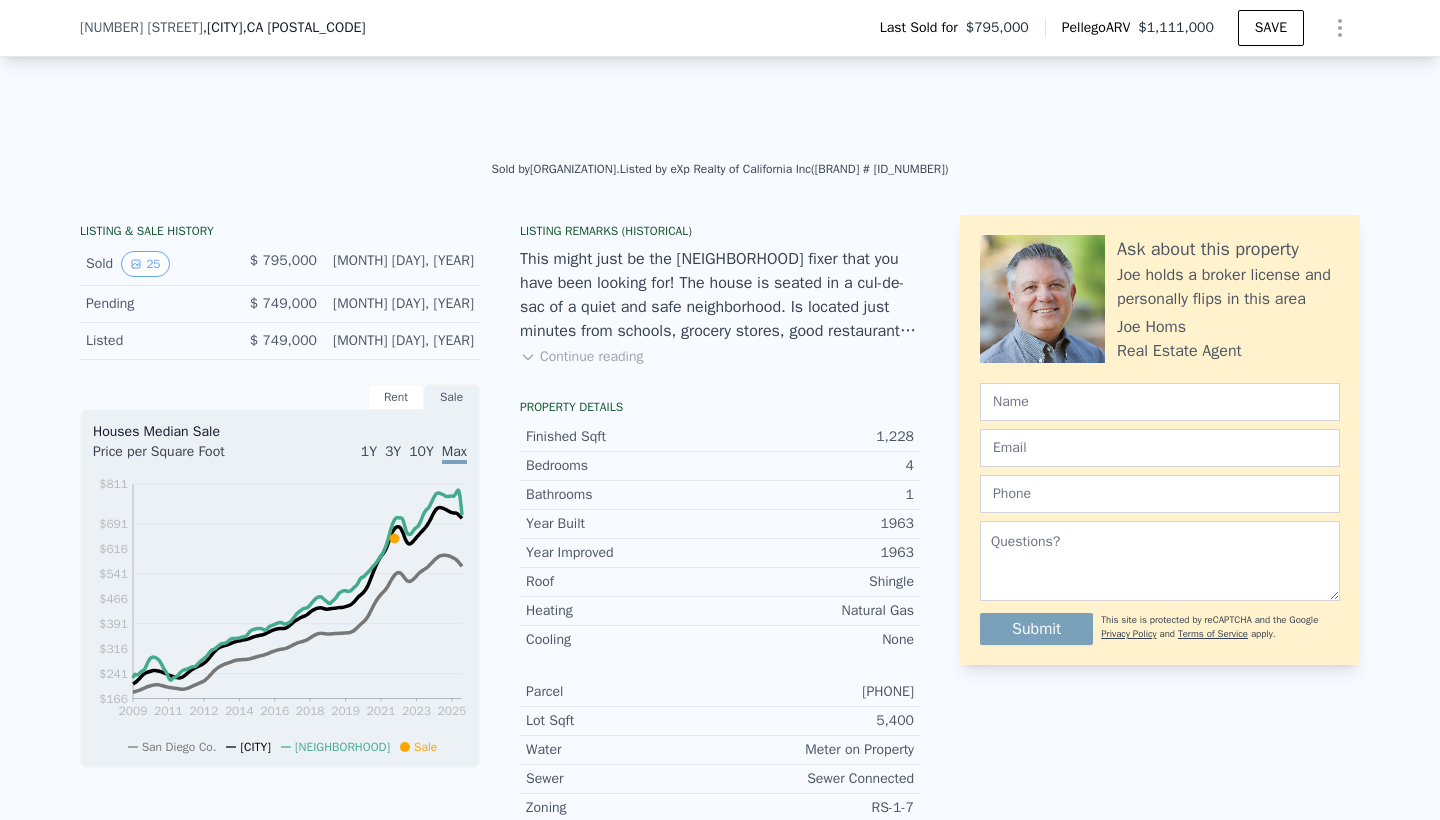 scroll, scrollTop: 340, scrollLeft: 0, axis: vertical 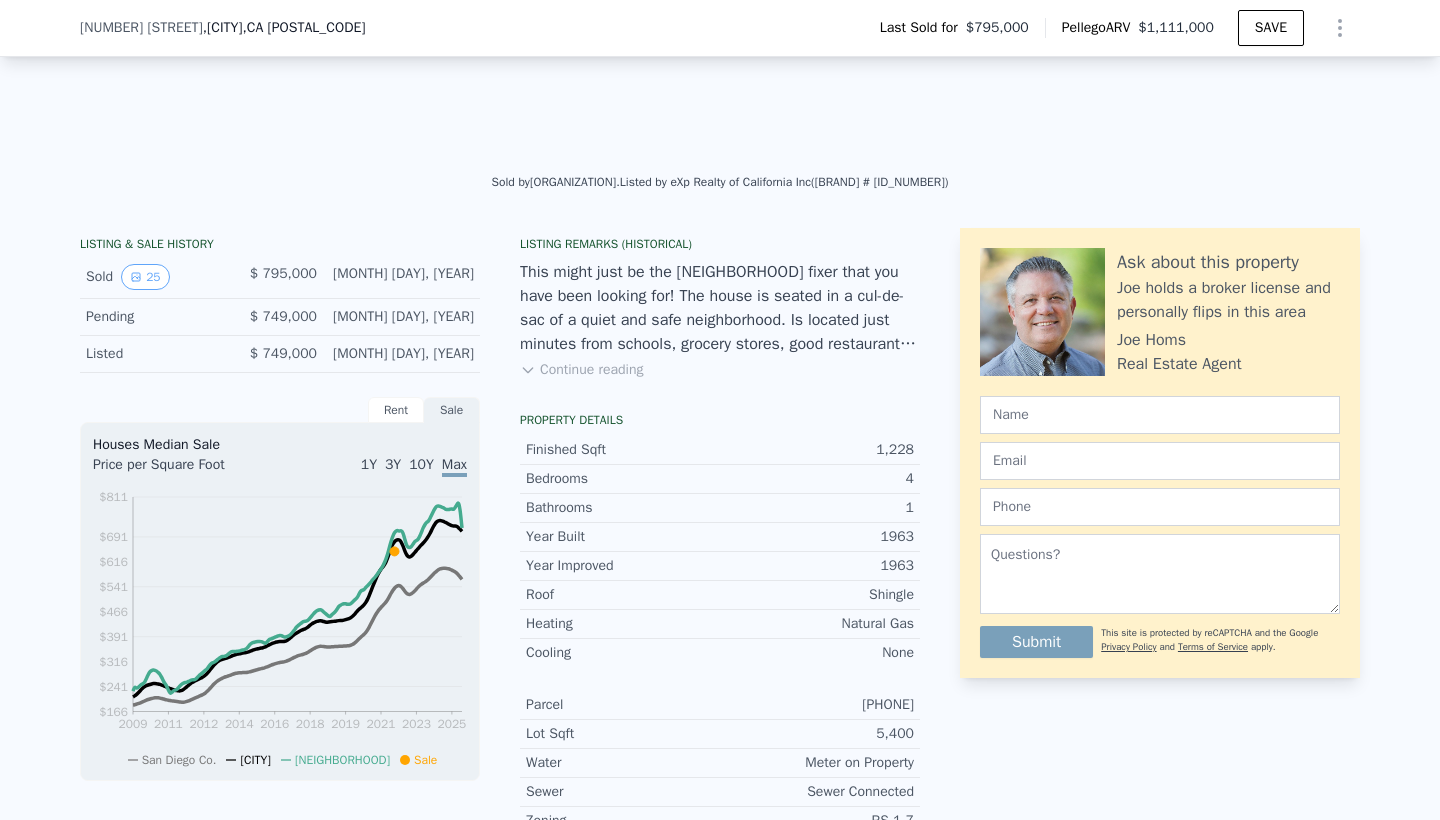 click on "Continue reading" at bounding box center (581, 370) 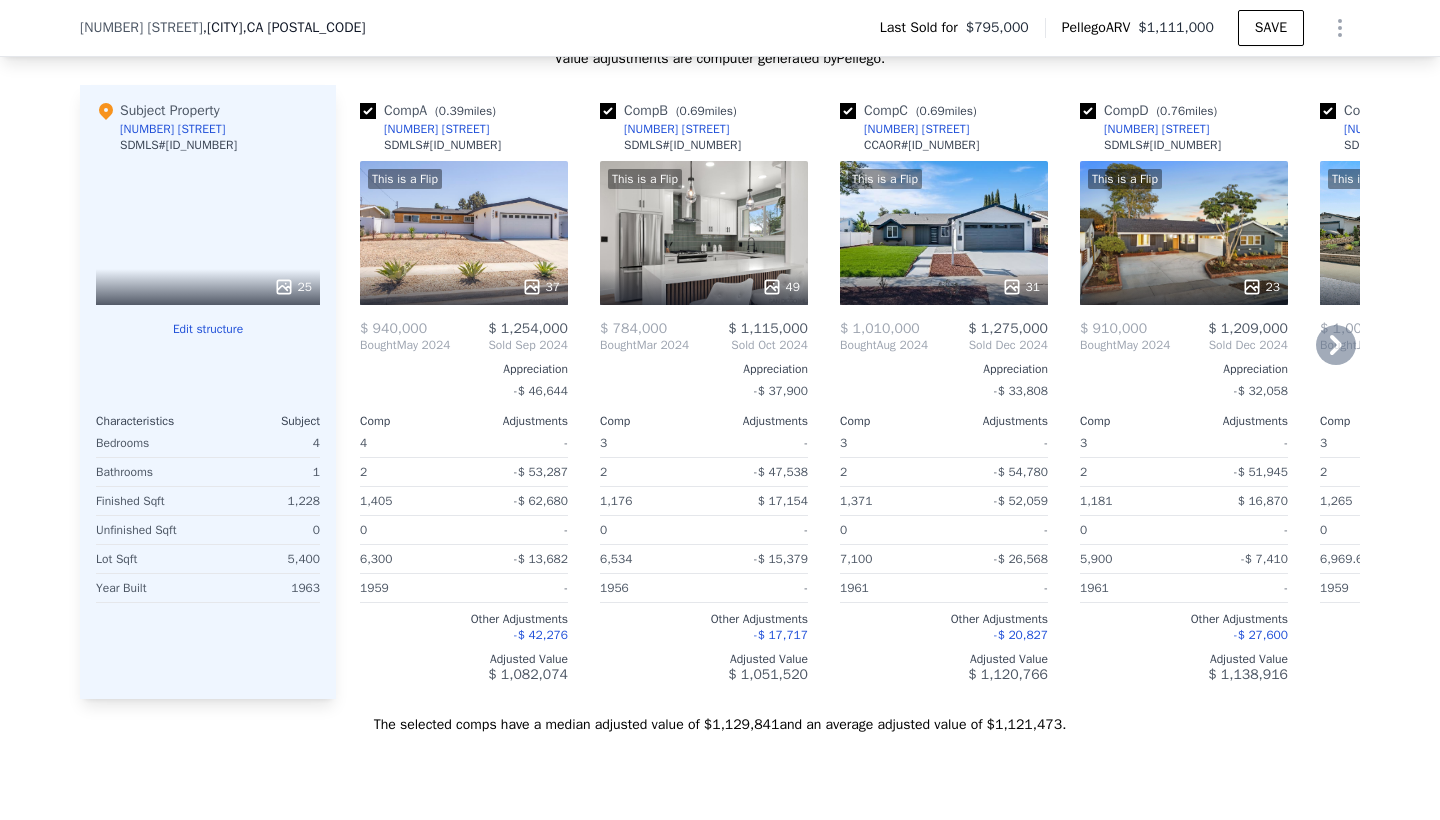scroll, scrollTop: 2403, scrollLeft: 0, axis: vertical 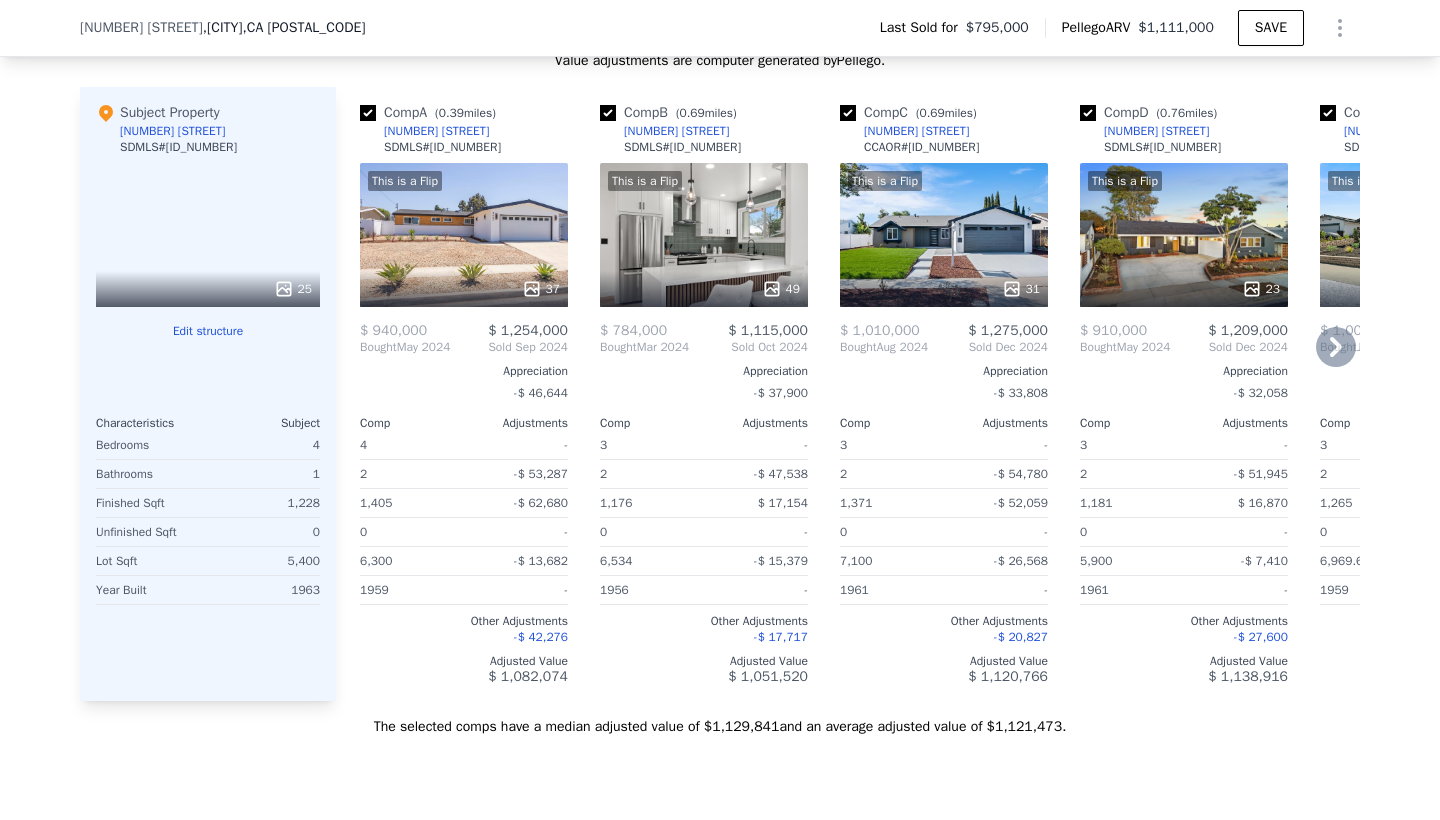 click 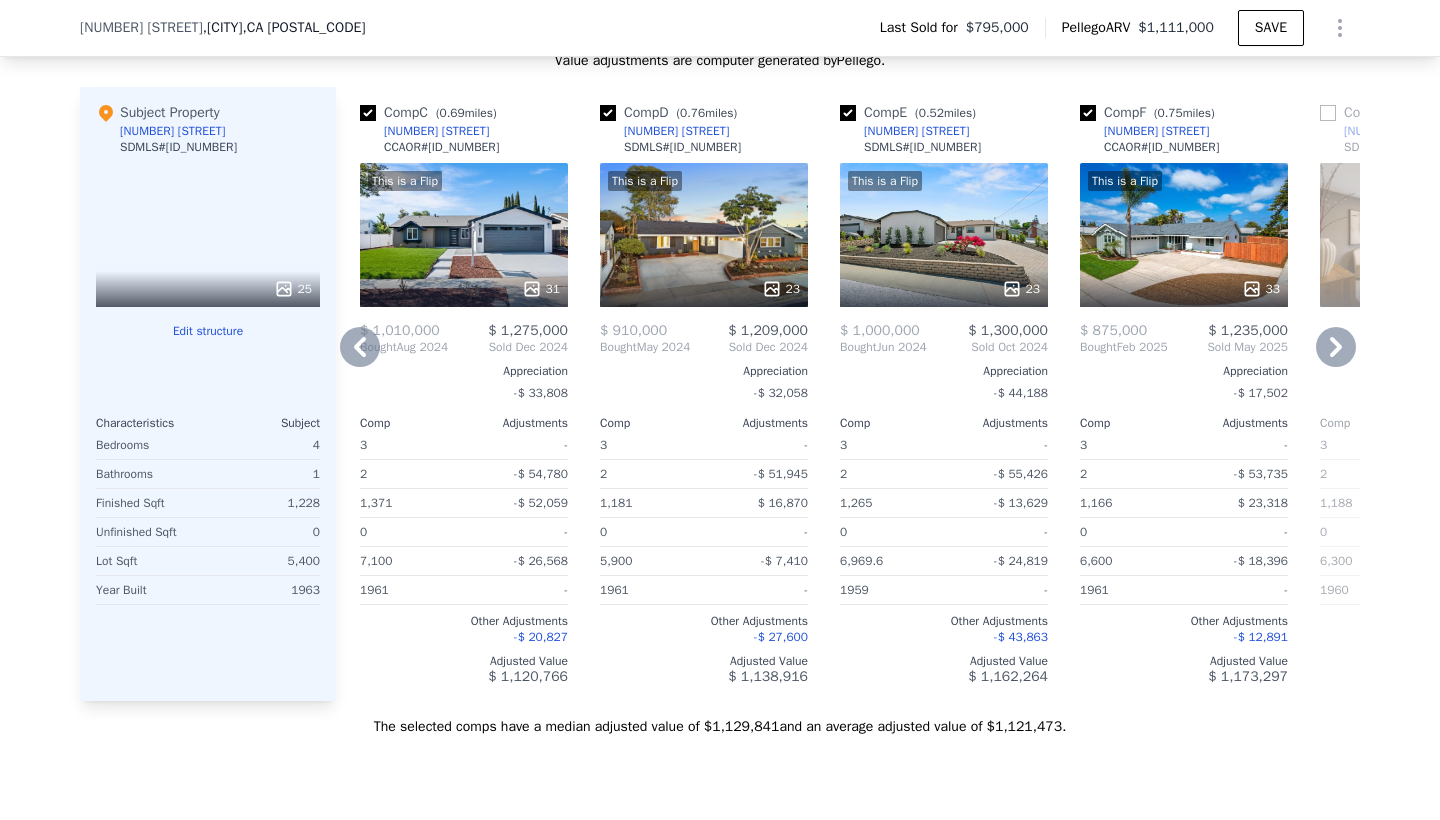 click 